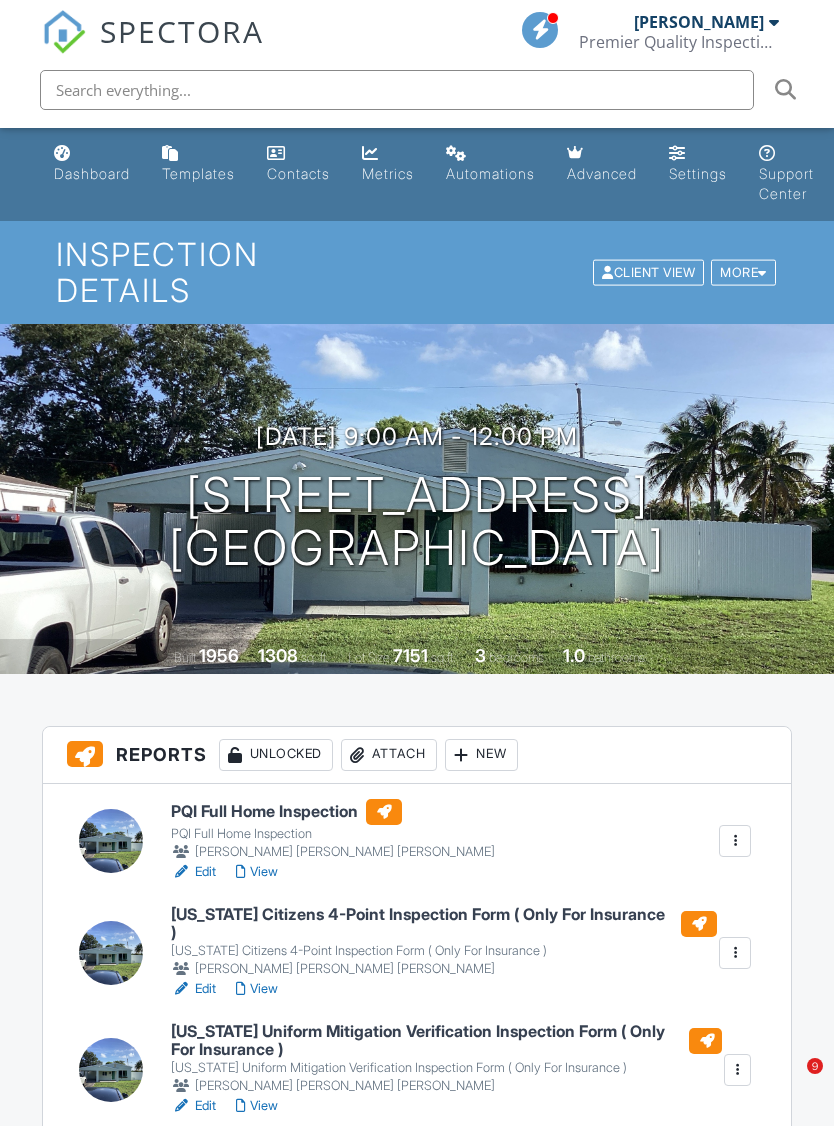 scroll, scrollTop: 0, scrollLeft: 0, axis: both 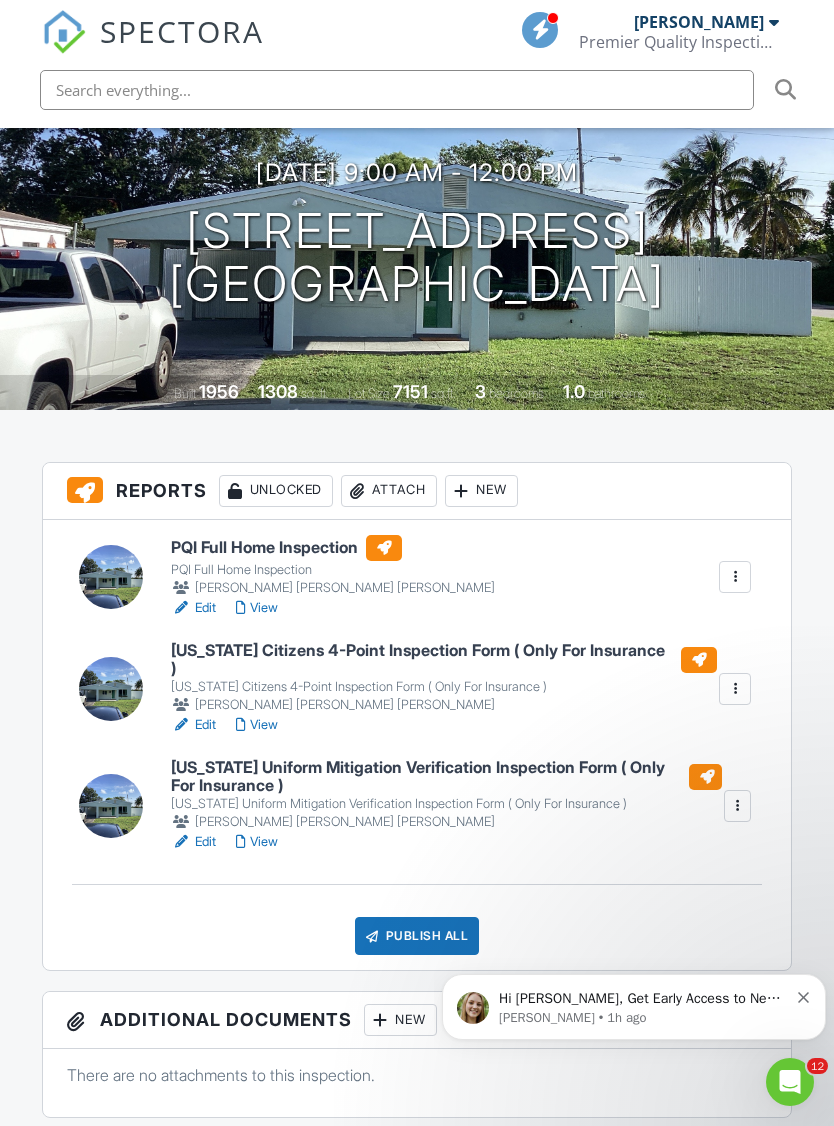 click on "View" at bounding box center [257, 725] 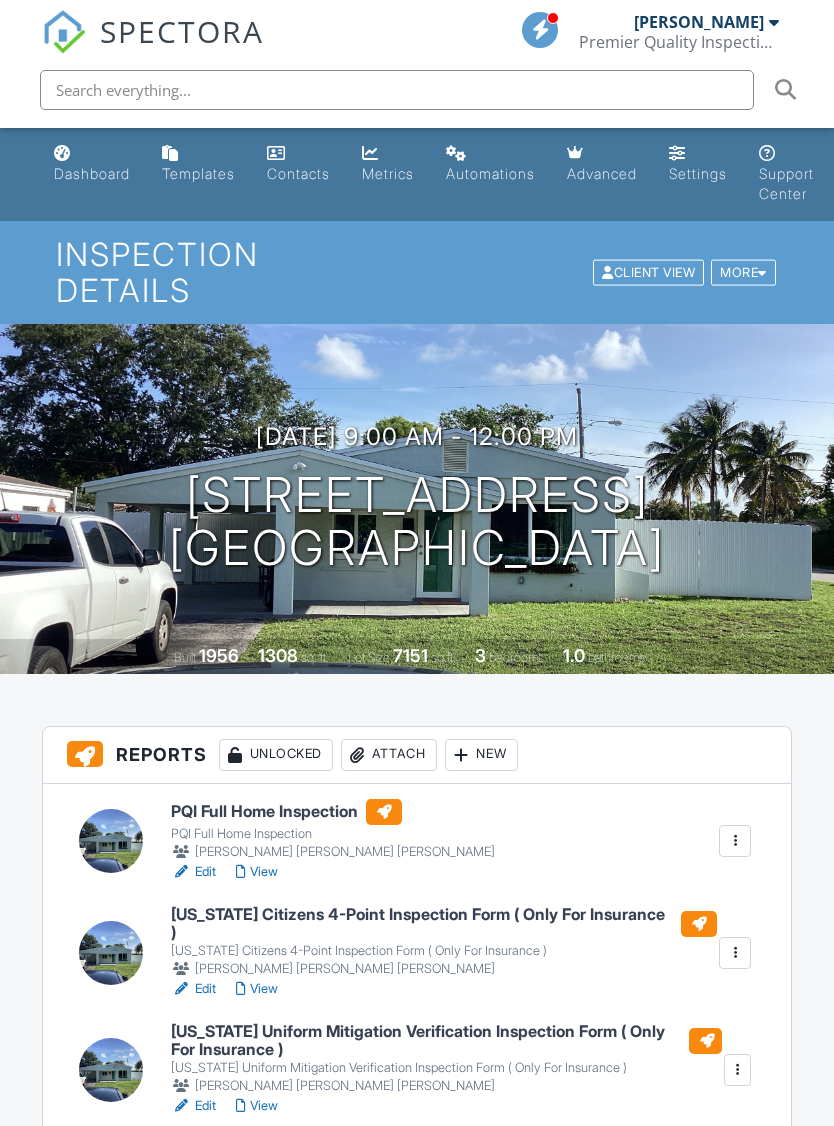 scroll, scrollTop: 0, scrollLeft: 0, axis: both 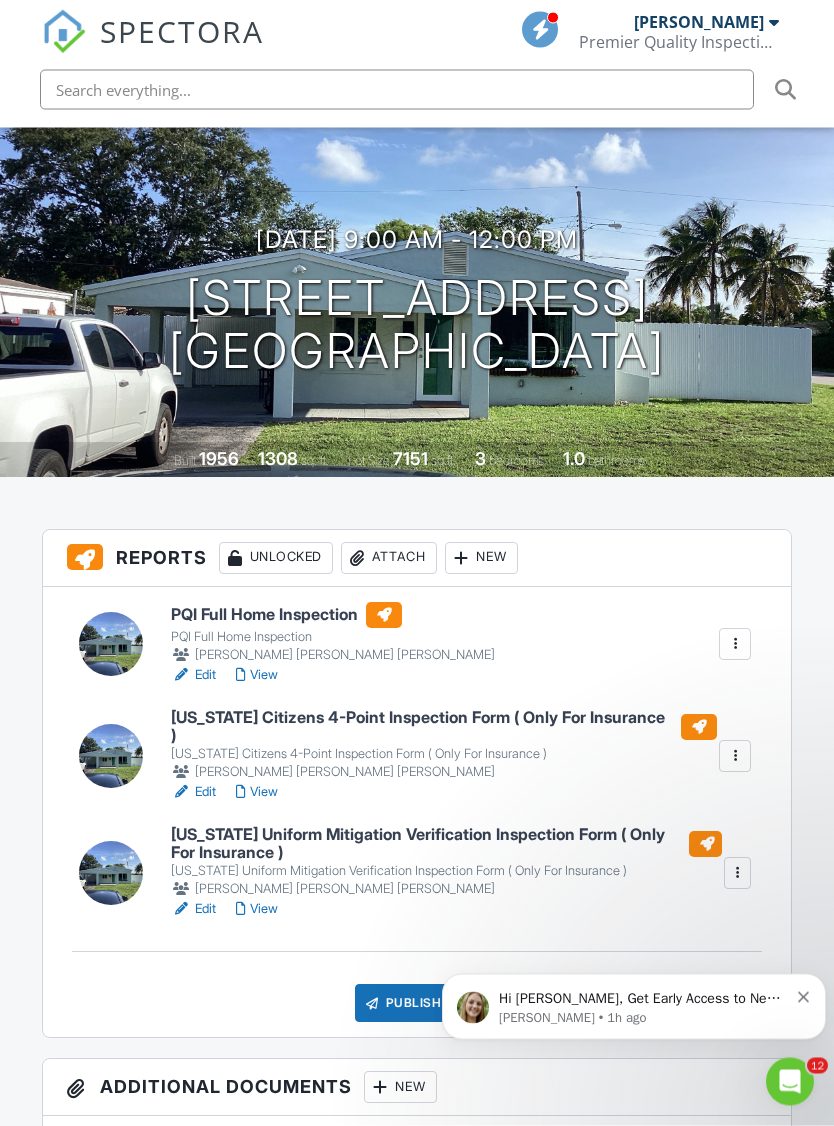 click 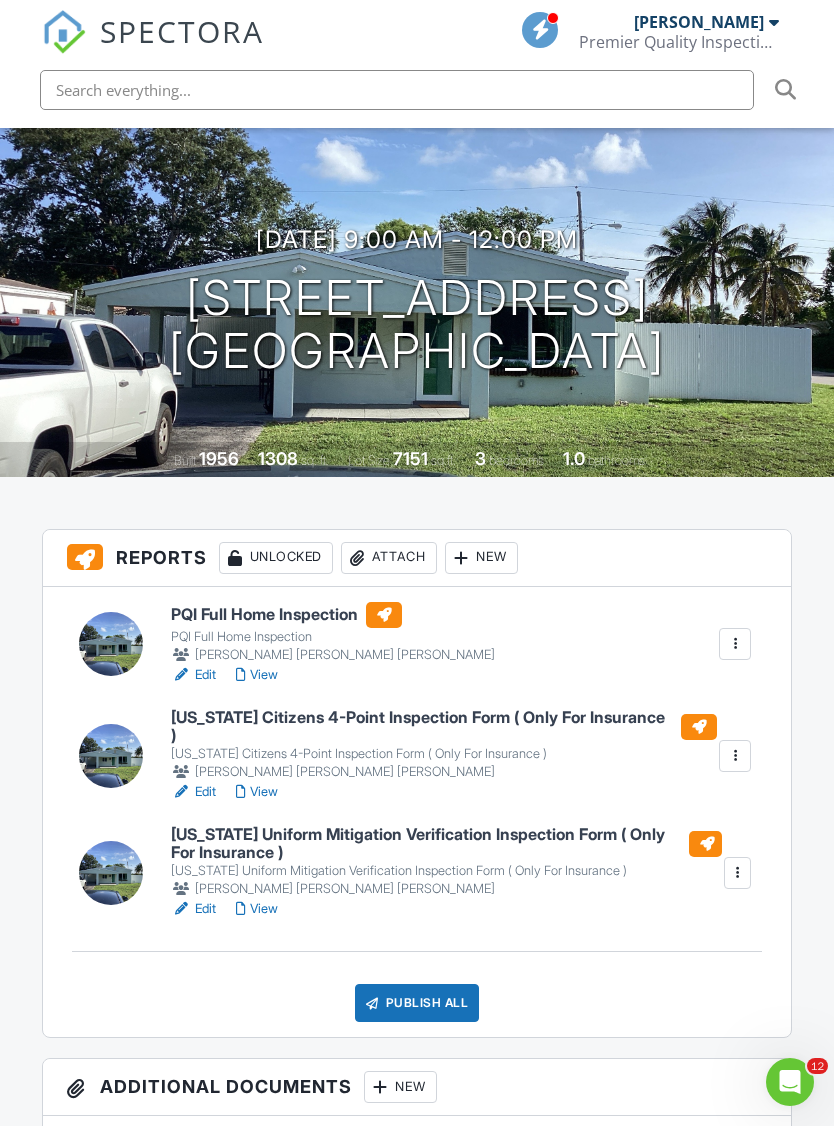 click on "View" at bounding box center (257, 792) 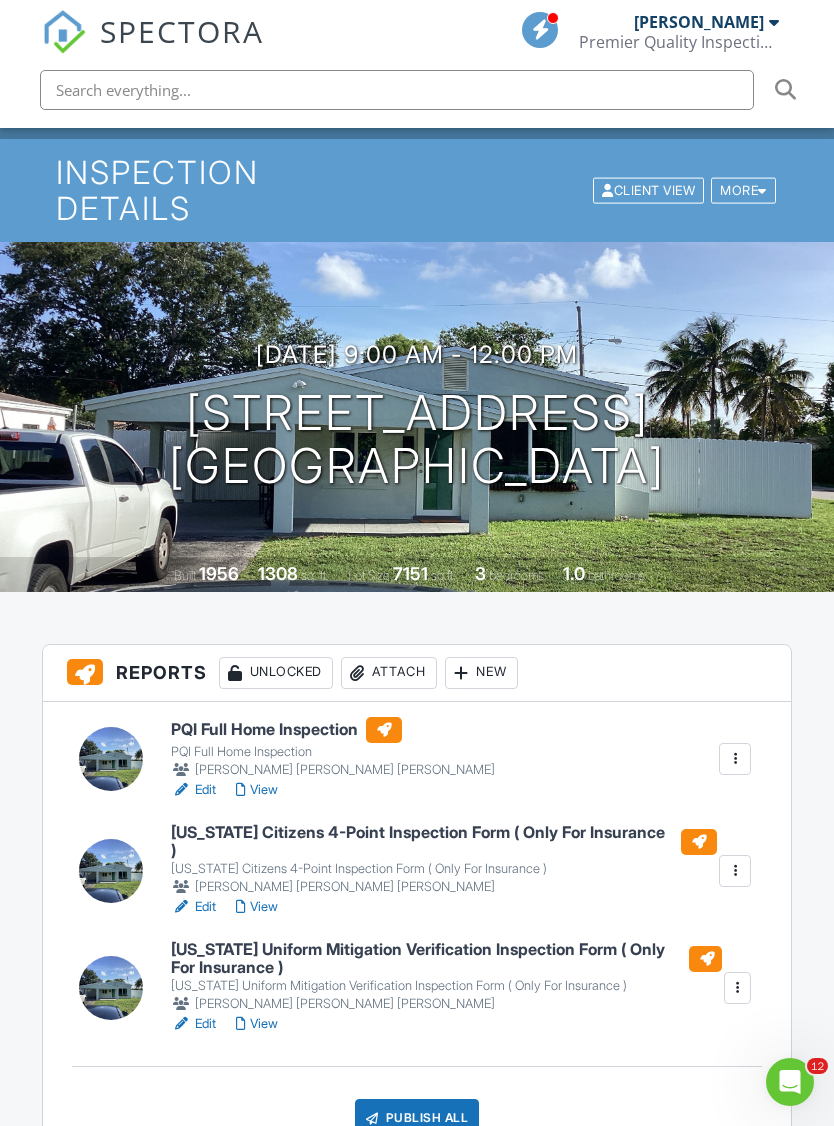scroll, scrollTop: 78, scrollLeft: 0, axis: vertical 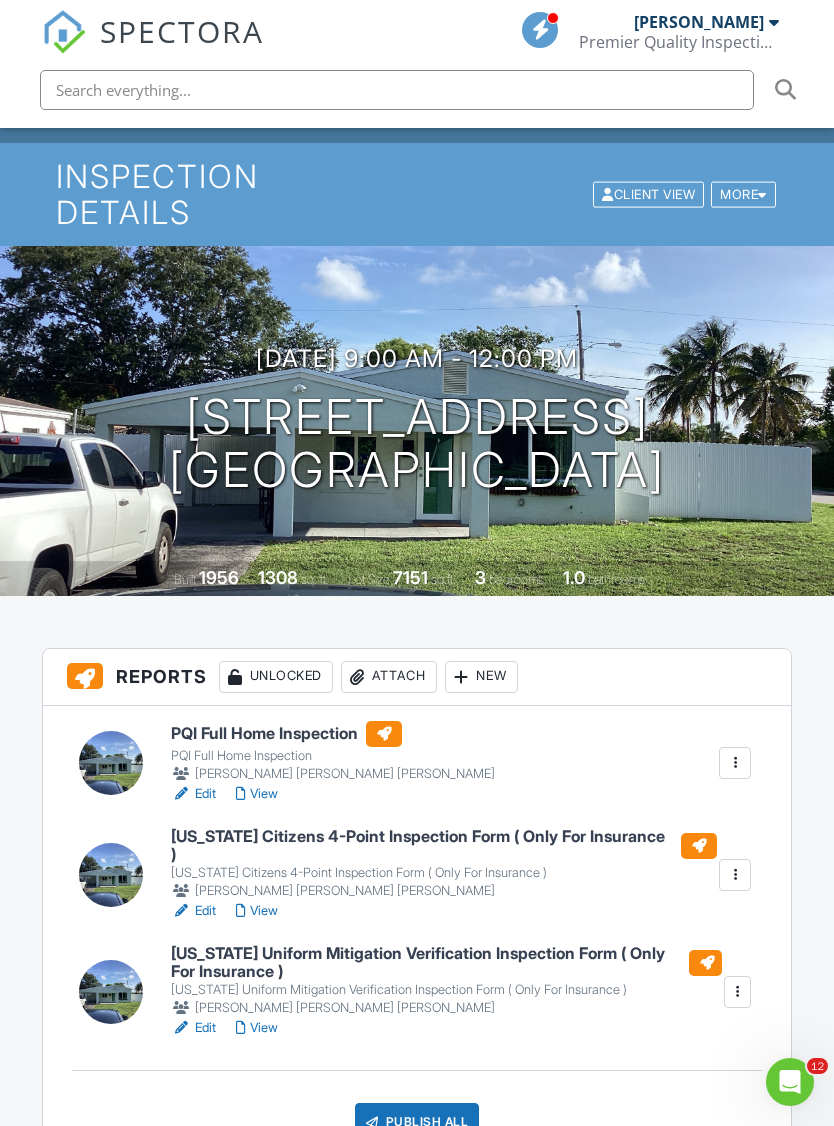 click on "View" at bounding box center (257, 1028) 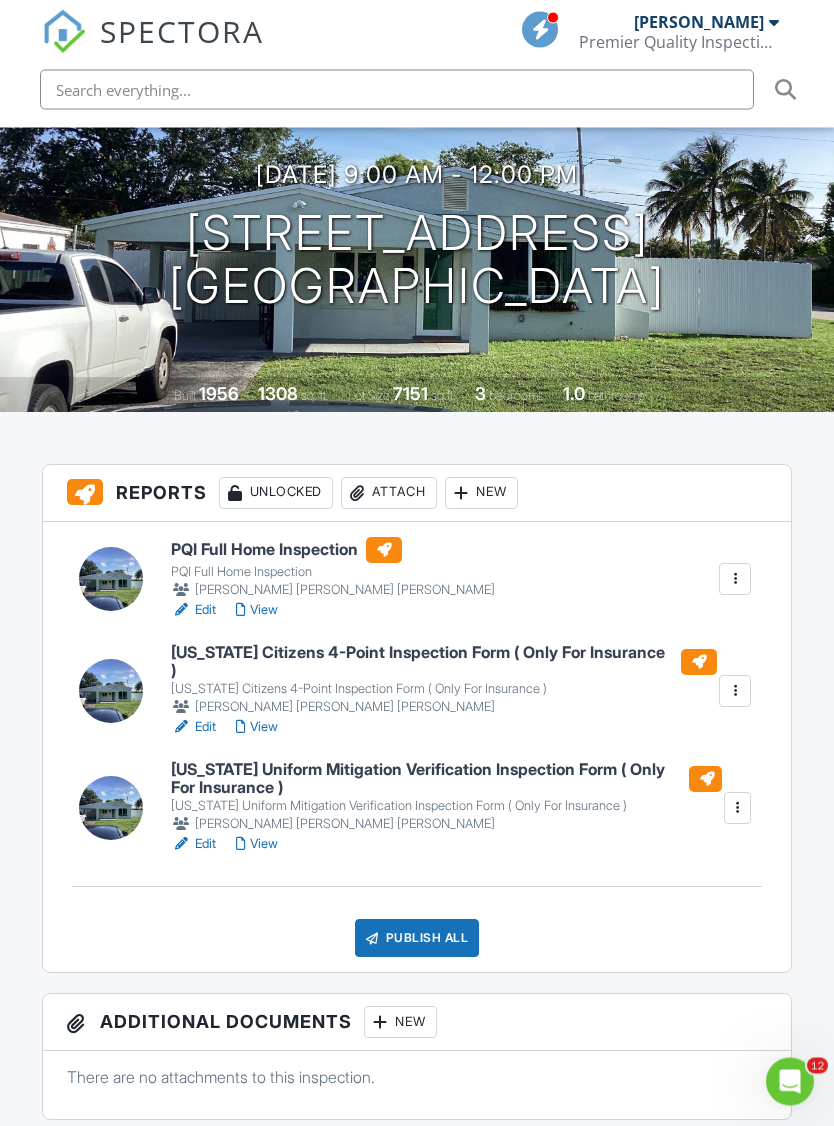 scroll, scrollTop: 258, scrollLeft: 0, axis: vertical 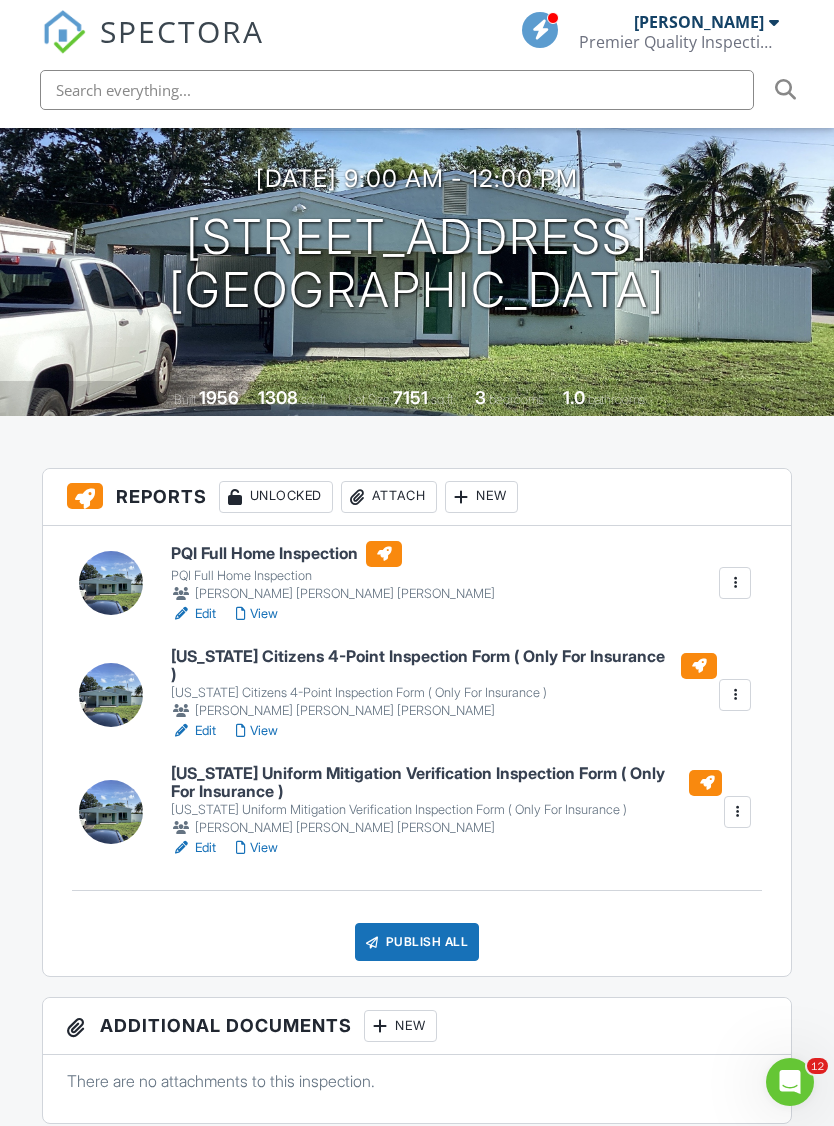 click on "View" at bounding box center (257, 614) 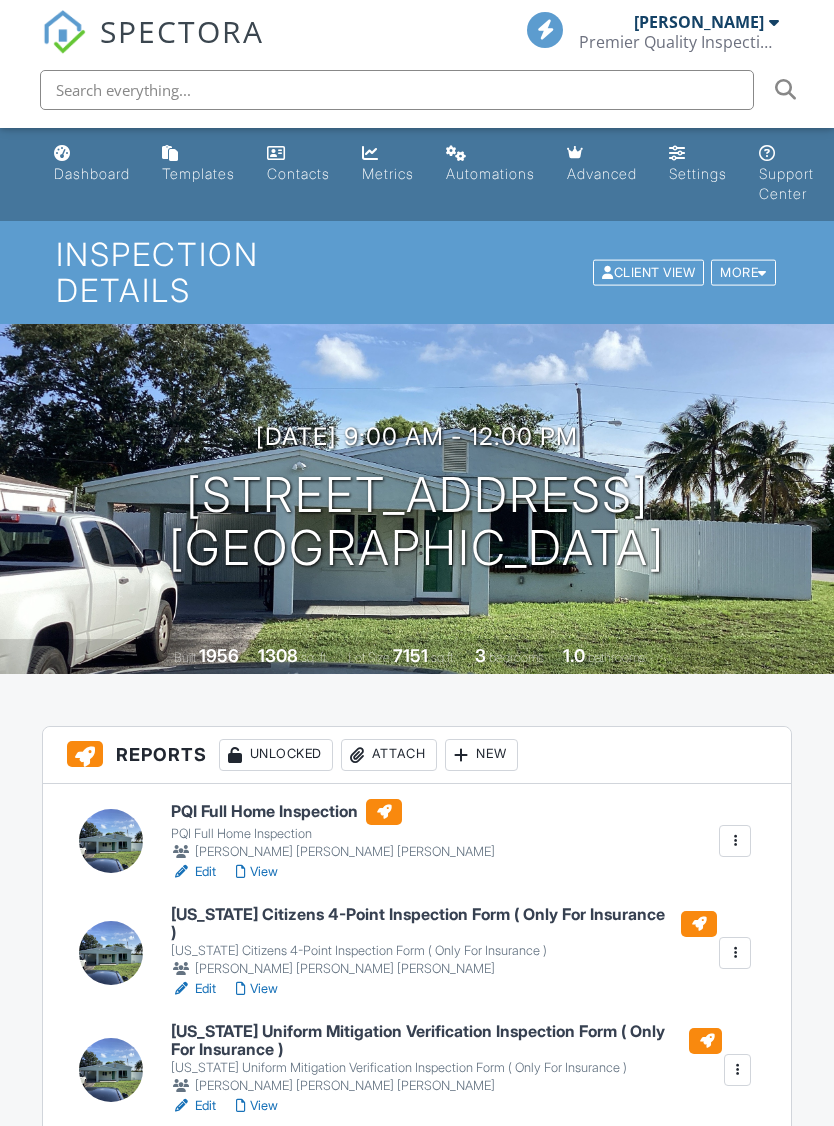 scroll, scrollTop: 0, scrollLeft: 0, axis: both 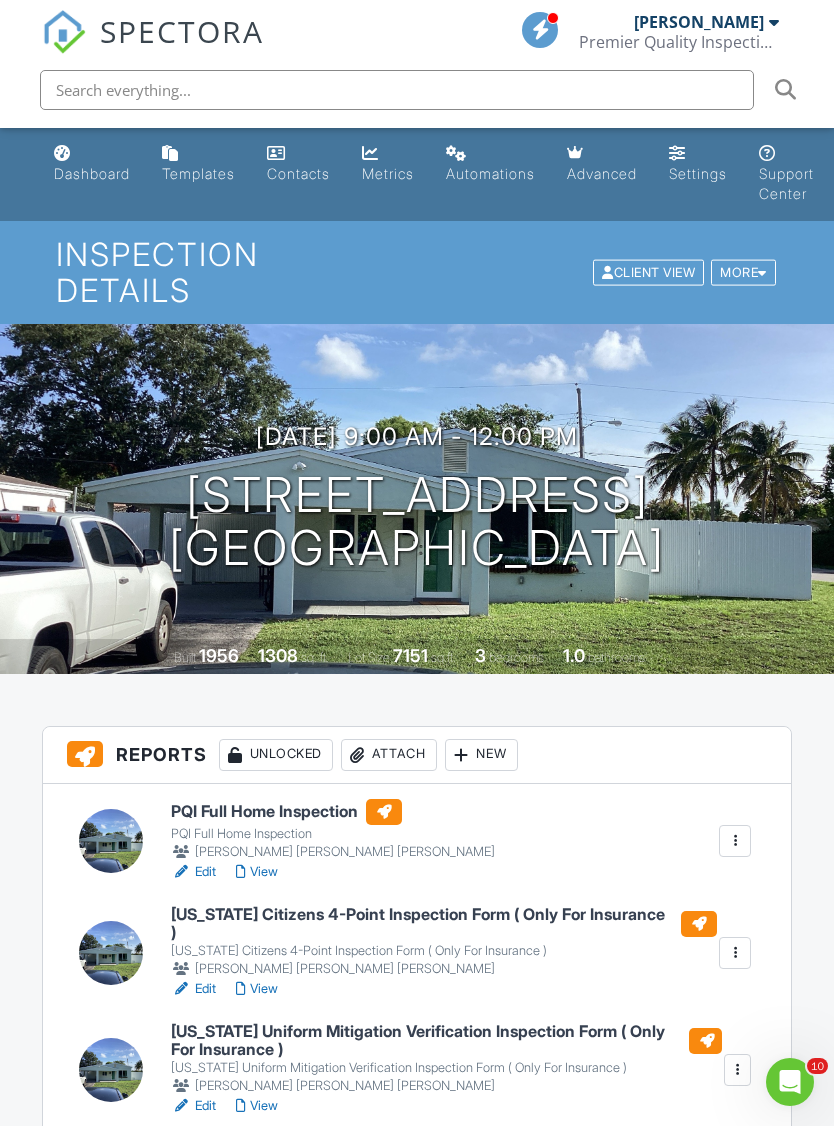 click on "View" at bounding box center (257, 872) 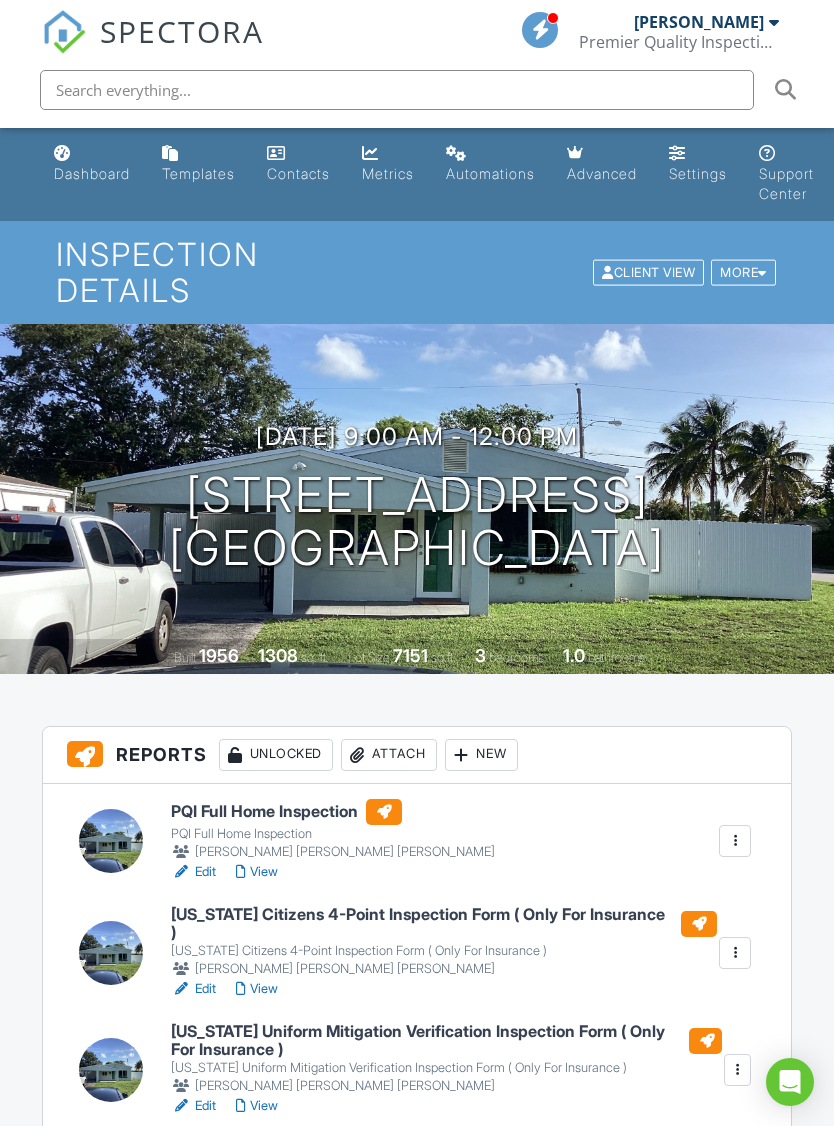 scroll, scrollTop: 4, scrollLeft: 0, axis: vertical 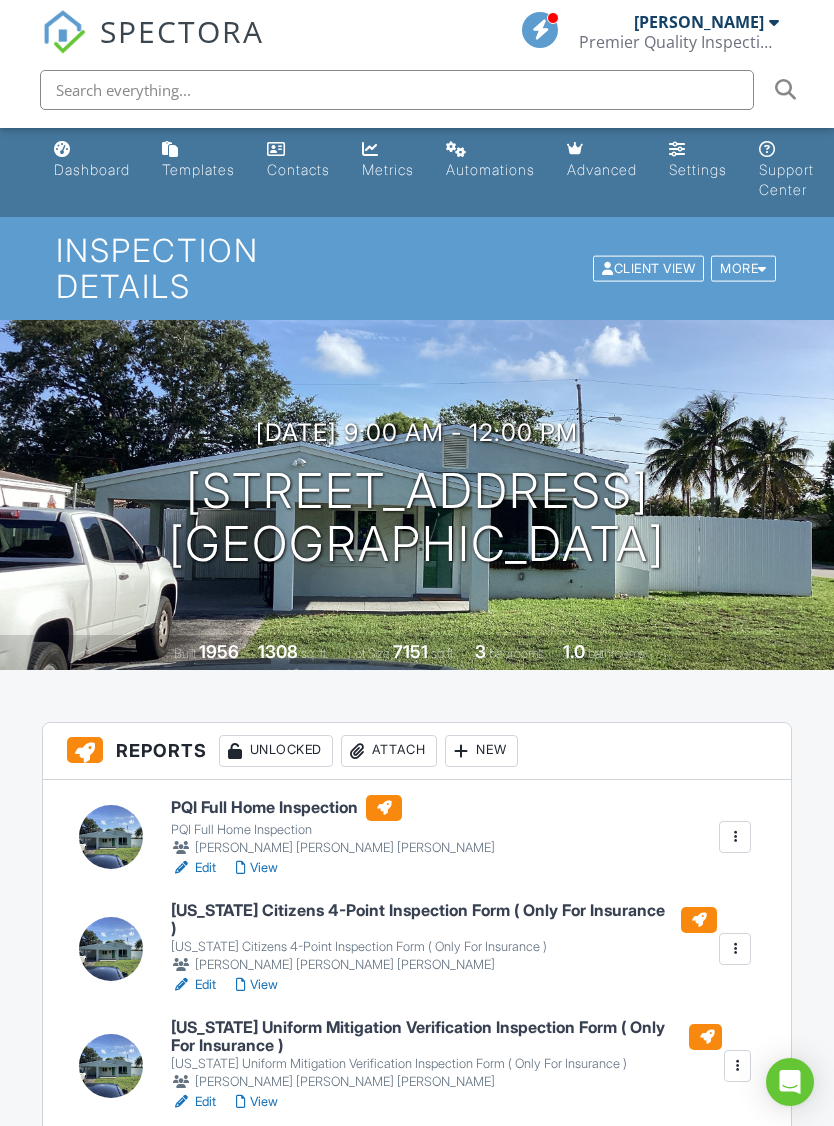 click on "View" at bounding box center [257, 868] 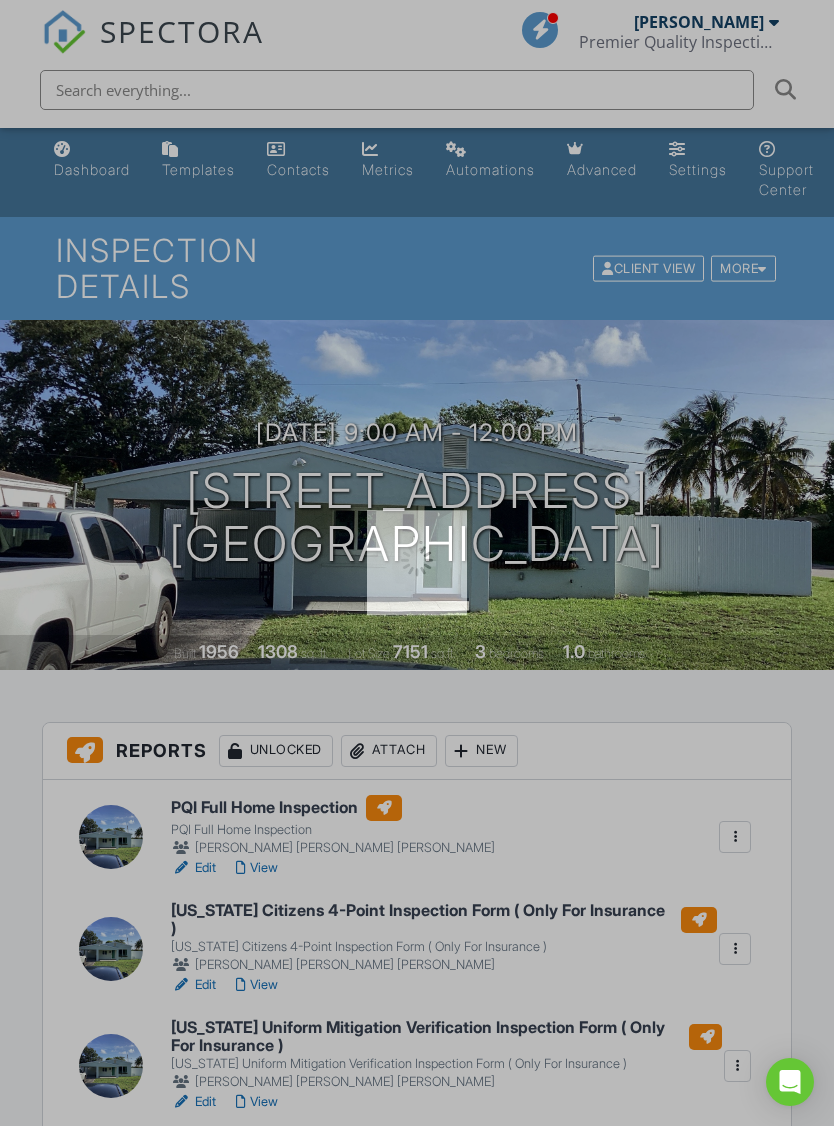 scroll, scrollTop: 4, scrollLeft: 0, axis: vertical 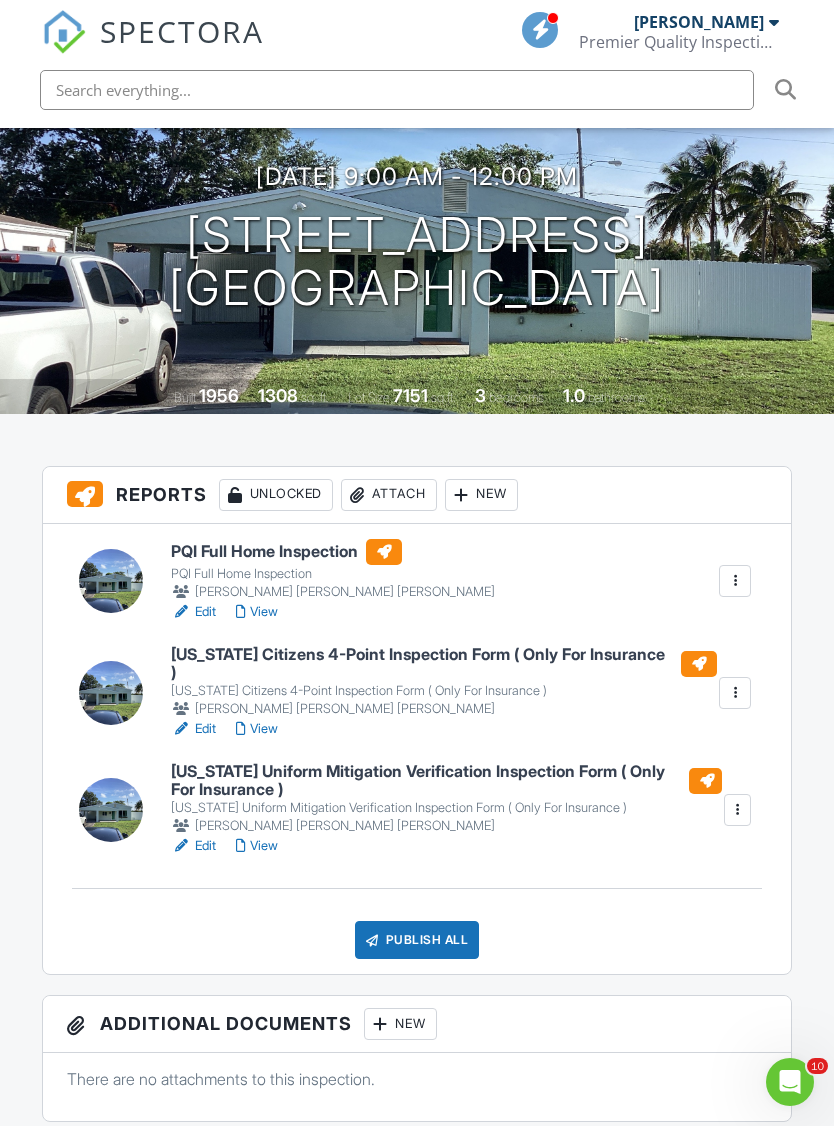 click on "PQI Full Home Inspection
PQI Full Home Inspection
Alfredo Perez Garcia, Alejandro Gomez Fong
Edit
View
Quick Publish
Assign Inspectors
Copy
Delete
Florida Citizens 4-Point Inspection Form ( Only For Insurance )
Florida Citizens 4-Point Inspection Form ( Only For Insurance )
Alfredo Perez Garcia, Alejandro Gomez Fong
Edit
View
Quick Publish
Assign Inspectors
Copy
Delete
Florida Uniform Mitigation Verification Inspection Form ( Only For Insurance )
Florida Uniform Mitigation Verification Inspection Form ( Only For Insurance )
Alfredo Perez Garcia, Alejandro Gomez Fong
Edit
View
Quick Publish
Assign Inspectors
Copy
Delete
Publish All
Checking report completion" at bounding box center [417, 749] 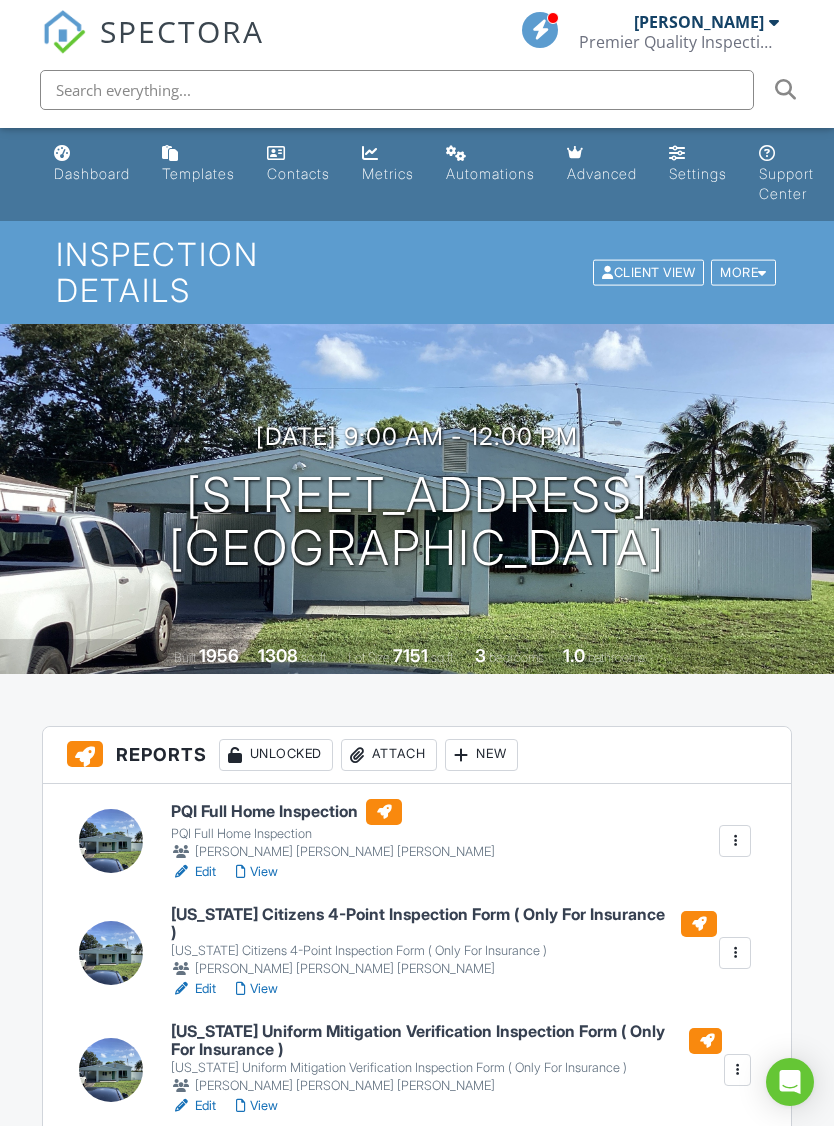 scroll, scrollTop: 0, scrollLeft: 0, axis: both 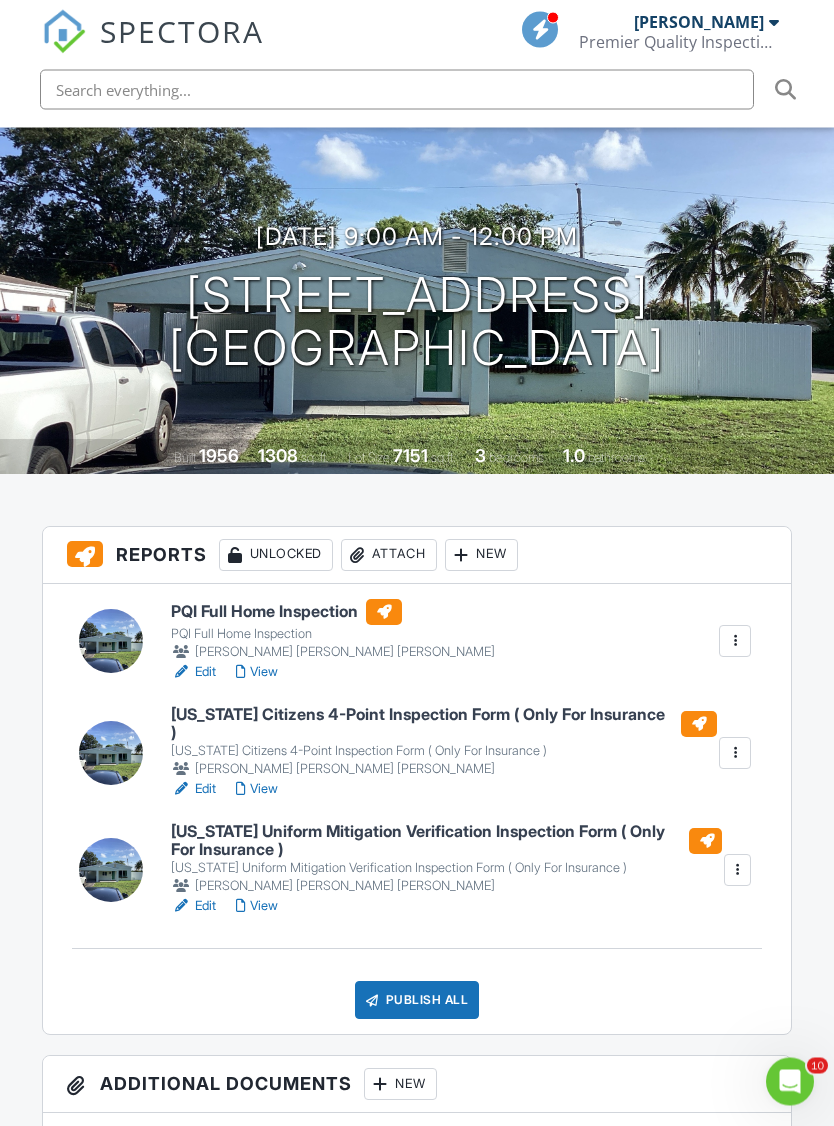 click on "View" at bounding box center (257, 673) 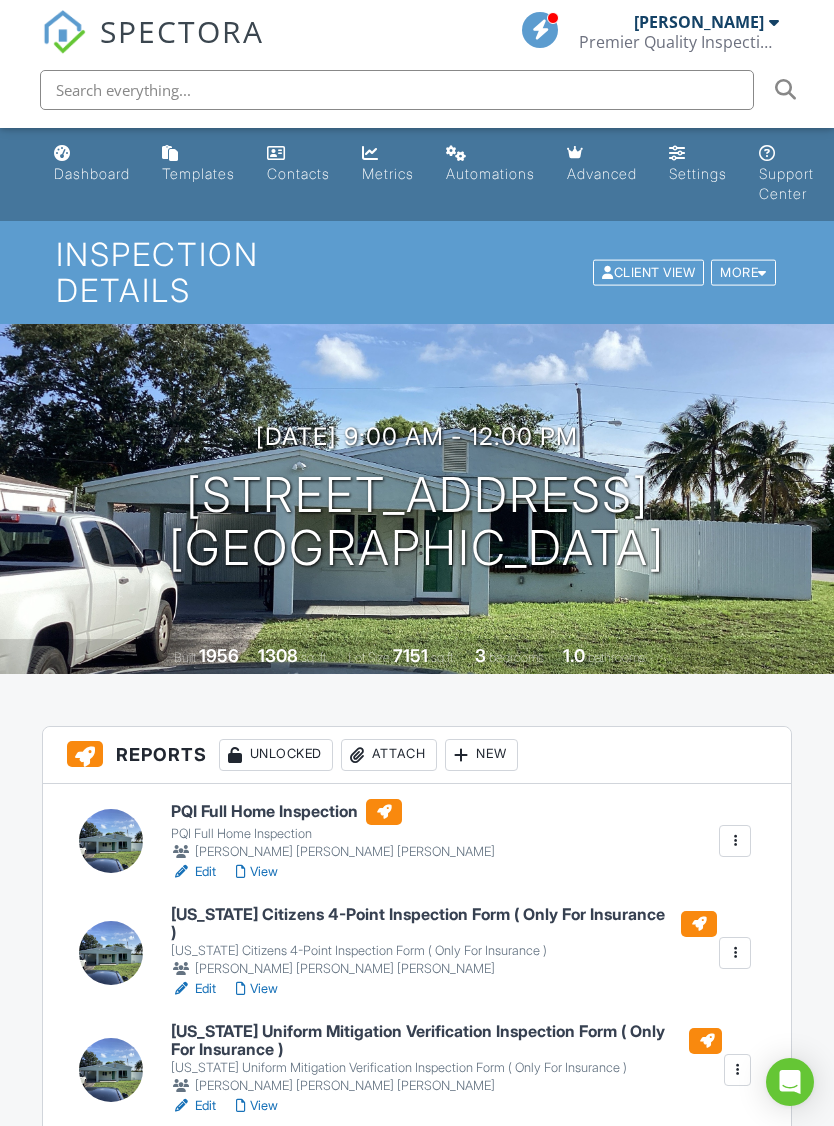 scroll, scrollTop: 0, scrollLeft: 0, axis: both 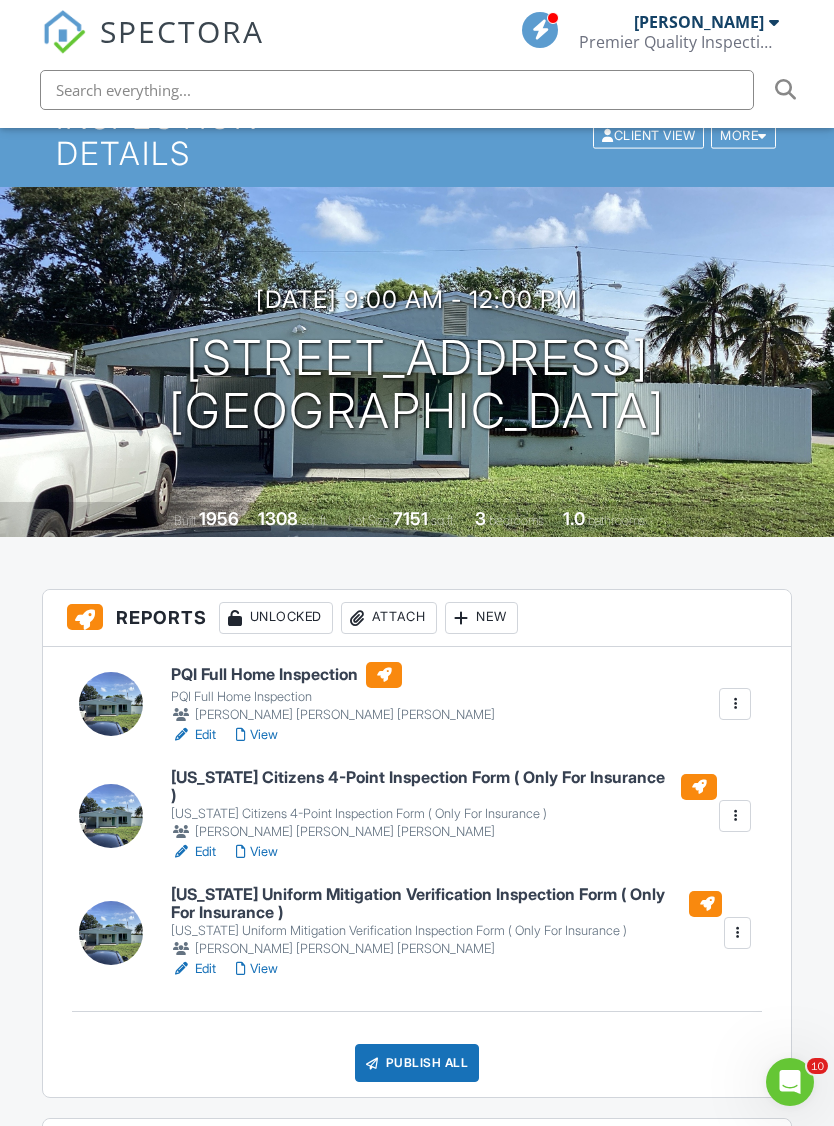 click on "View" at bounding box center (257, 969) 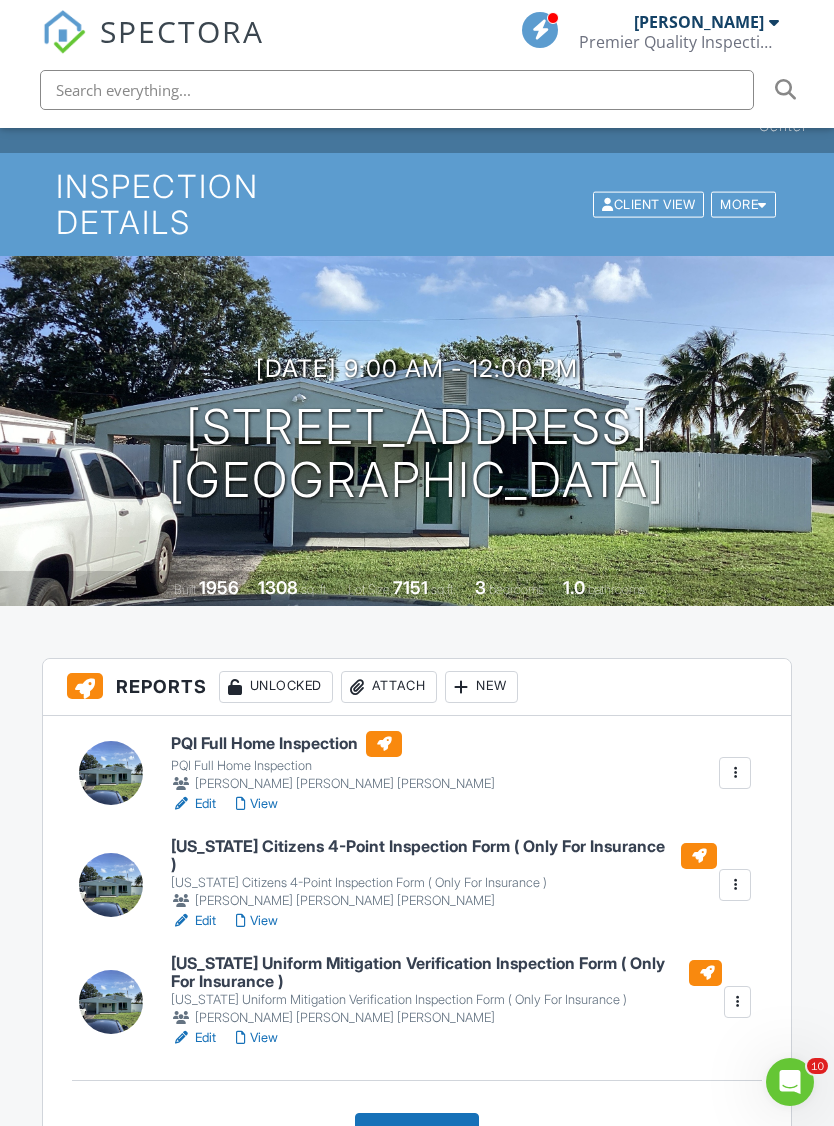 scroll, scrollTop: 79, scrollLeft: 0, axis: vertical 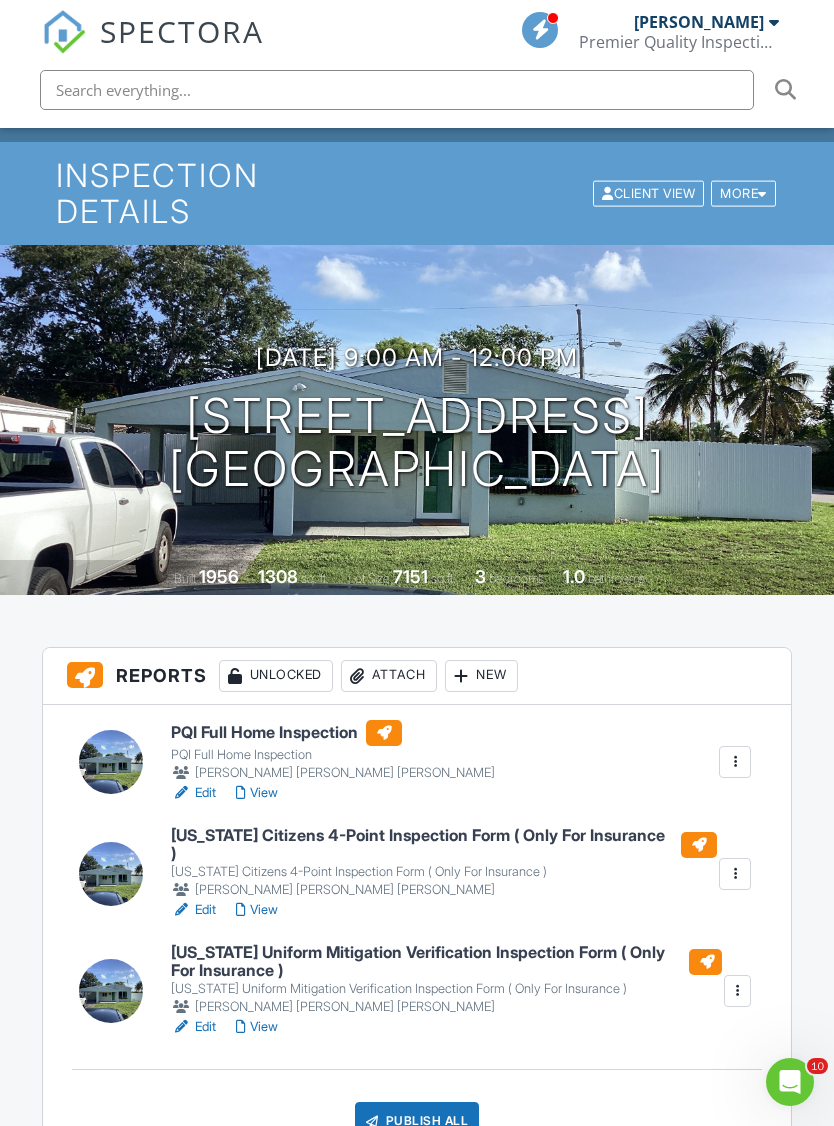 click on "Publish All" at bounding box center [417, 1121] 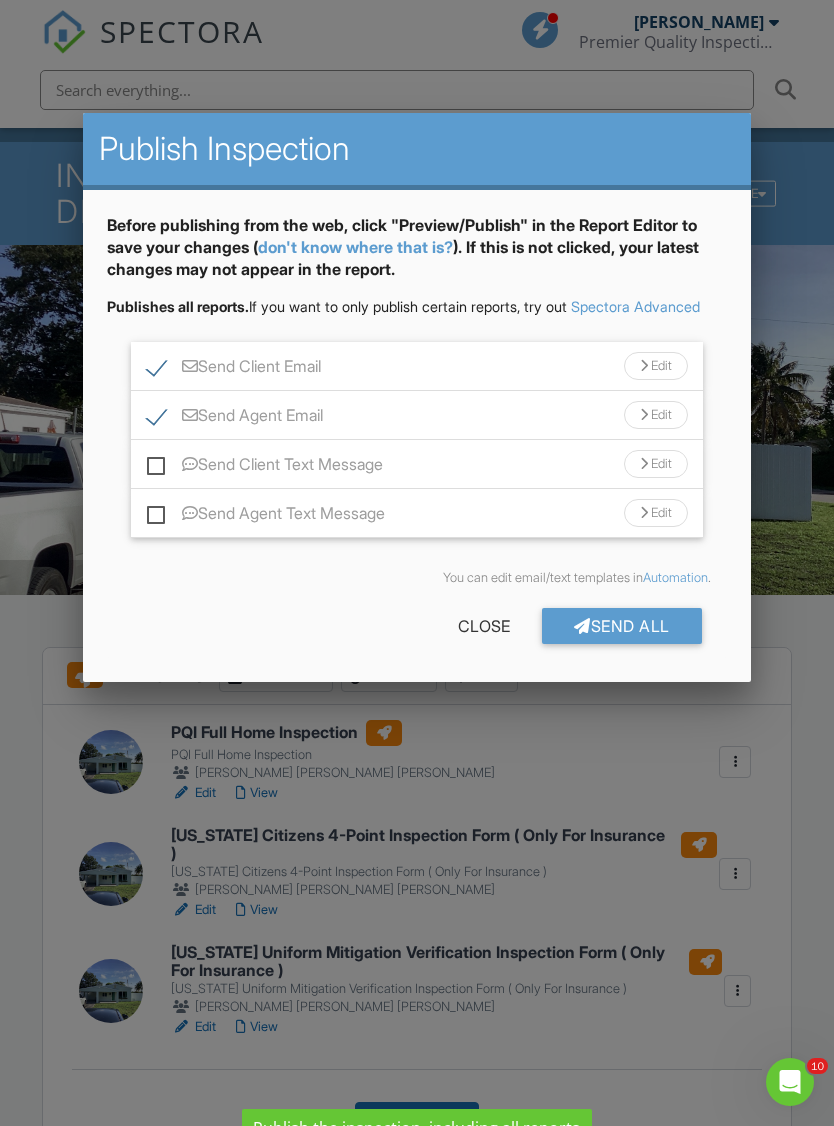 click on "Send All" at bounding box center (622, 626) 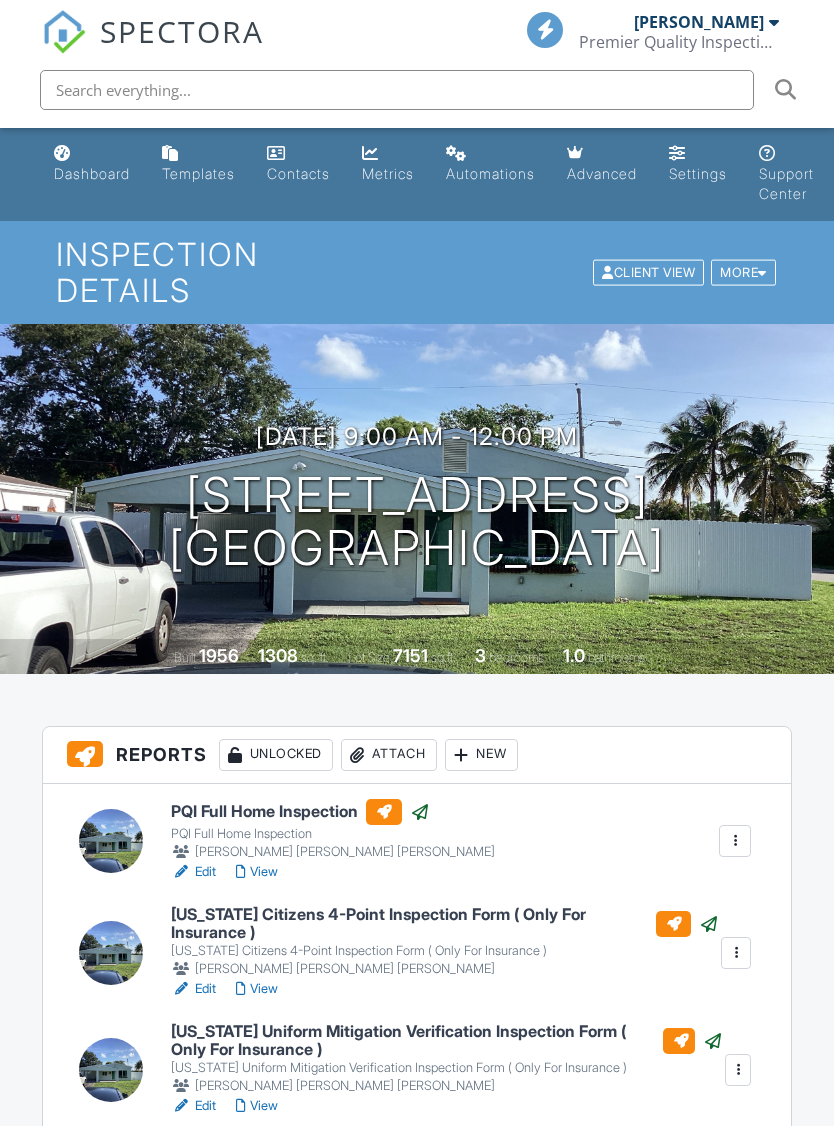 scroll, scrollTop: 0, scrollLeft: 0, axis: both 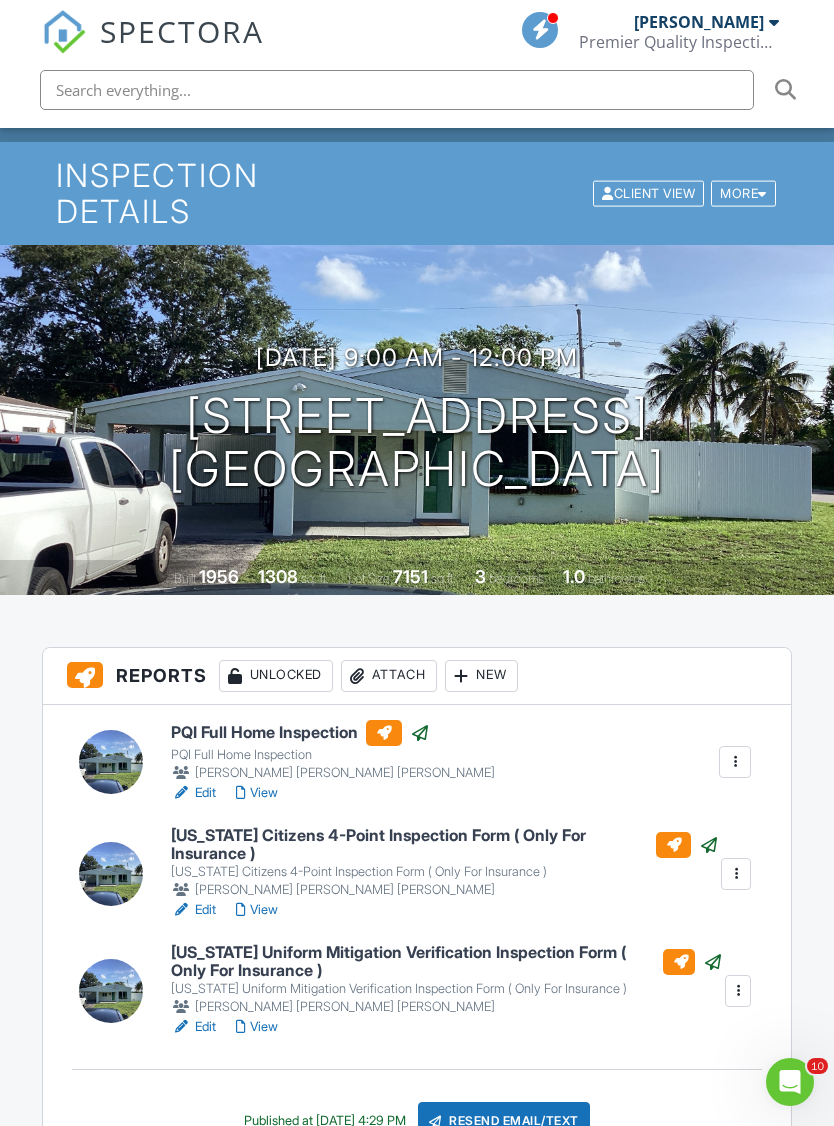 click on "View" at bounding box center [257, 793] 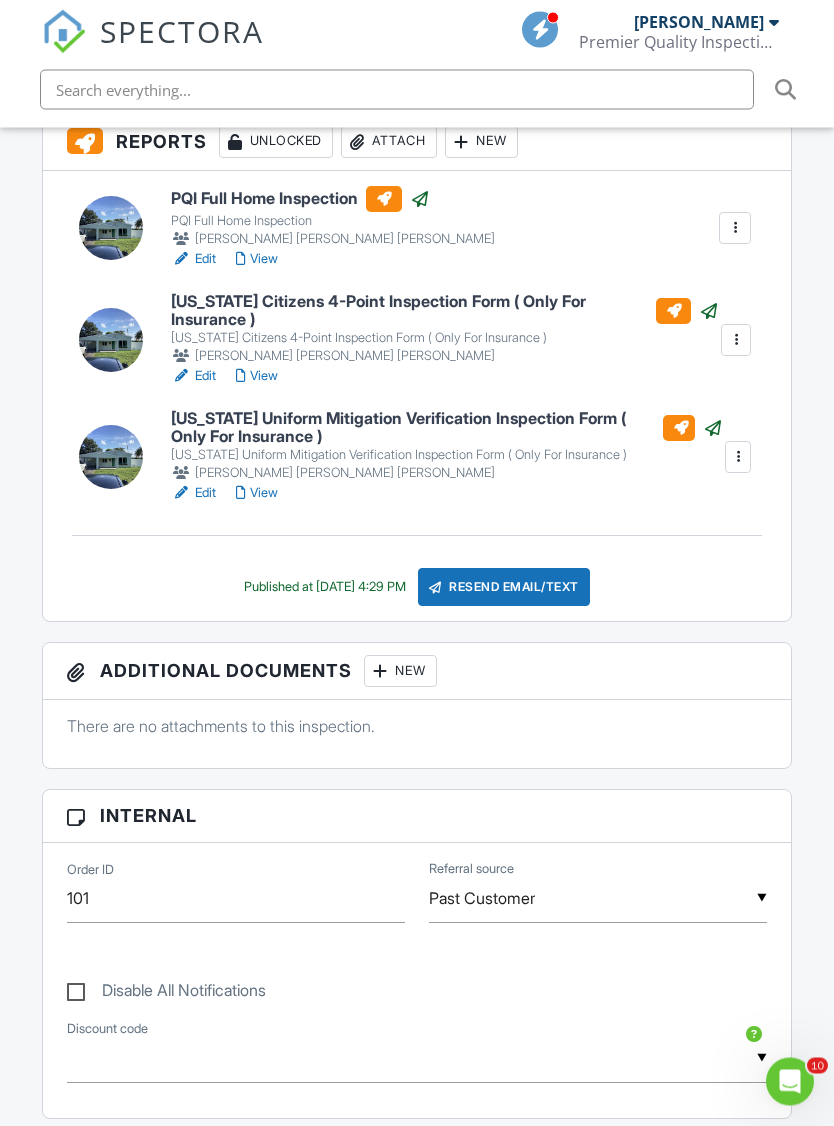 scroll, scrollTop: 2, scrollLeft: 0, axis: vertical 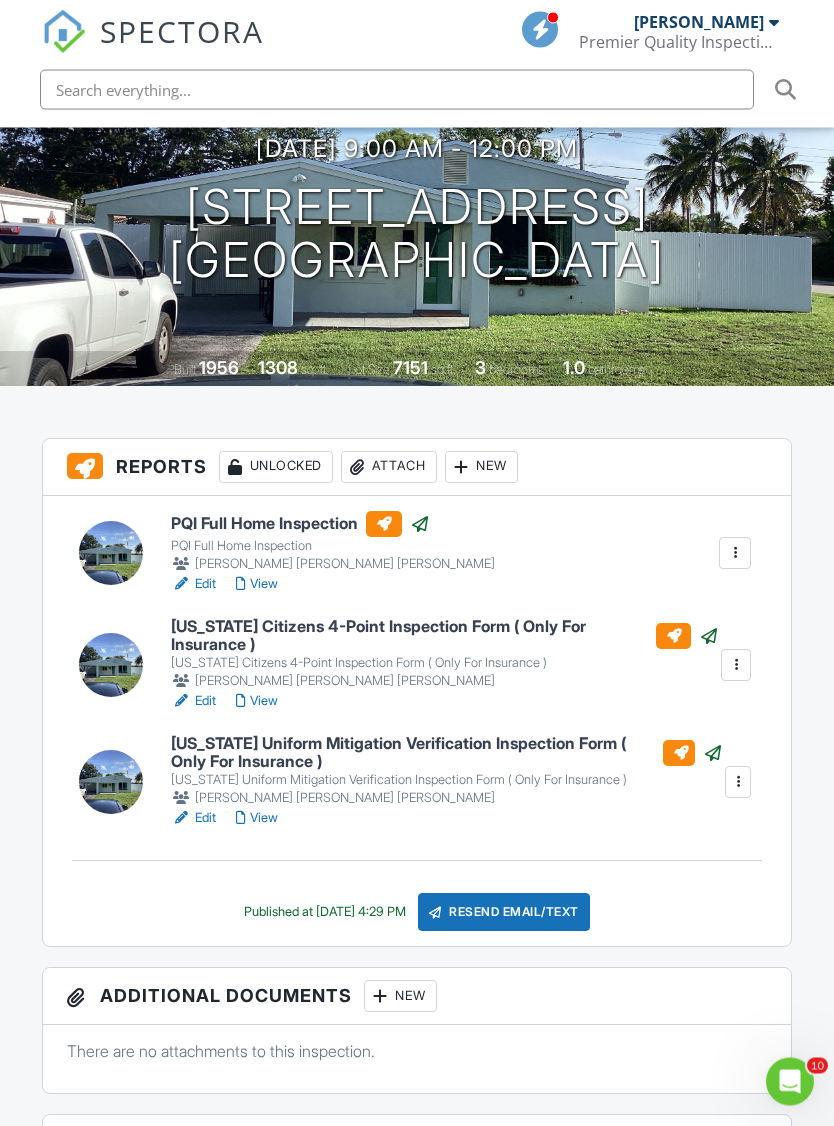 click at bounding box center (241, 702) 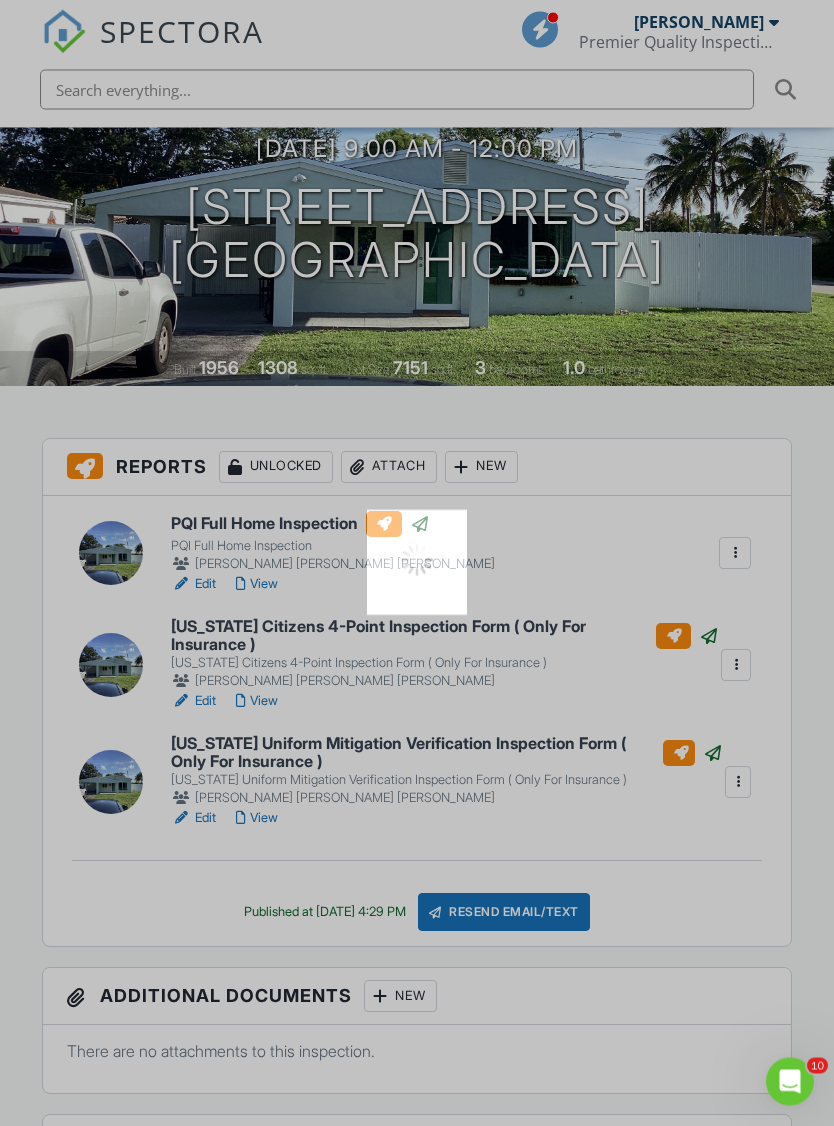 scroll, scrollTop: 288, scrollLeft: 20, axis: both 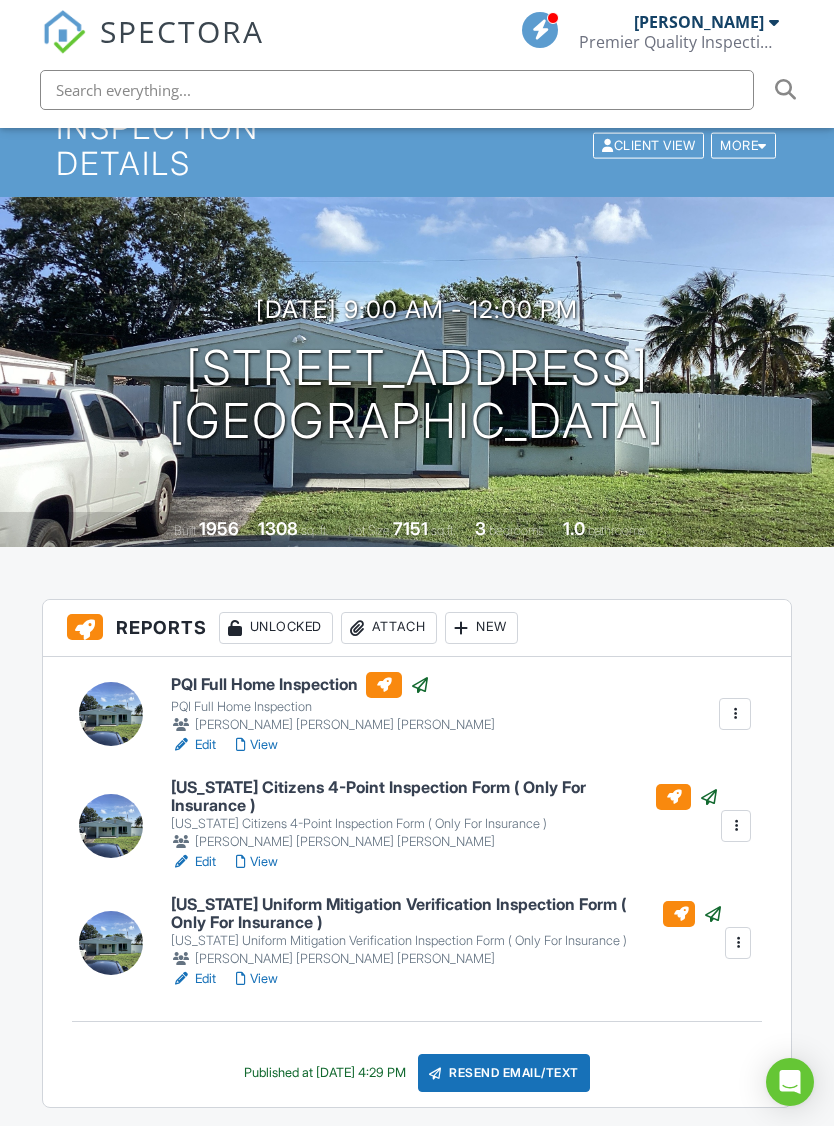 click on "View" at bounding box center [257, 979] 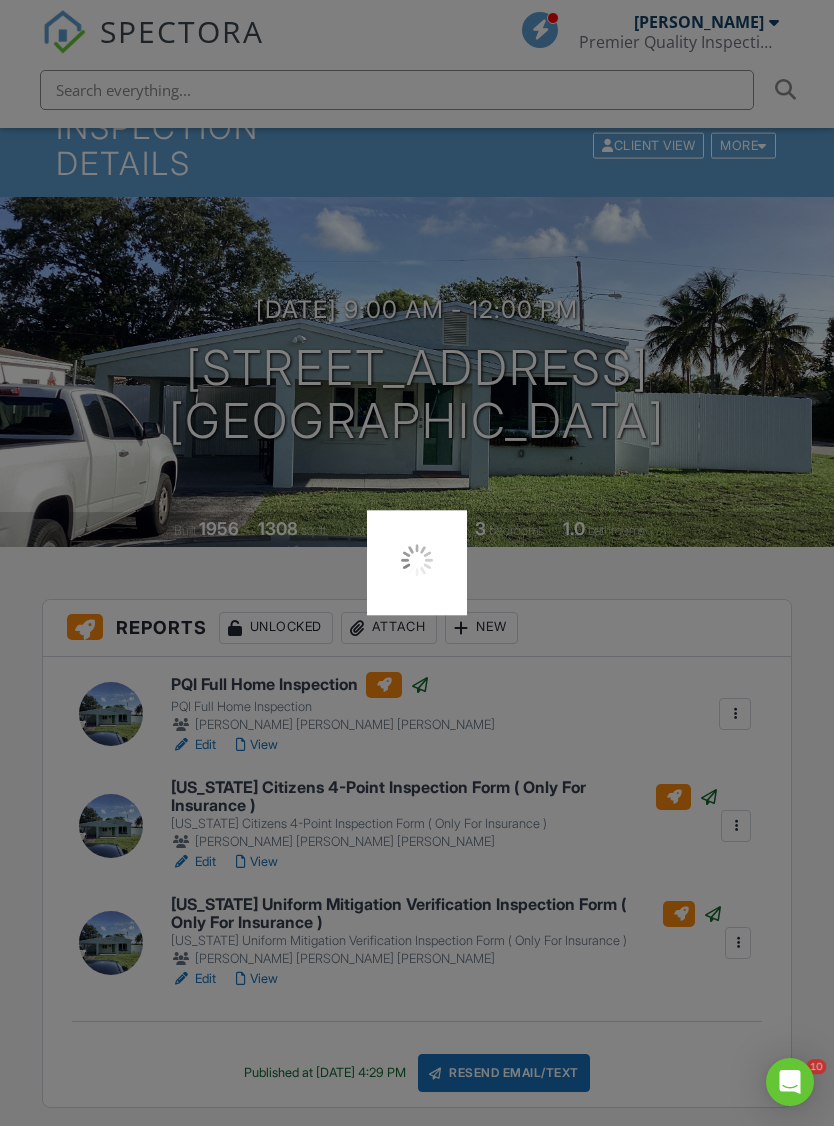 scroll, scrollTop: 0, scrollLeft: 0, axis: both 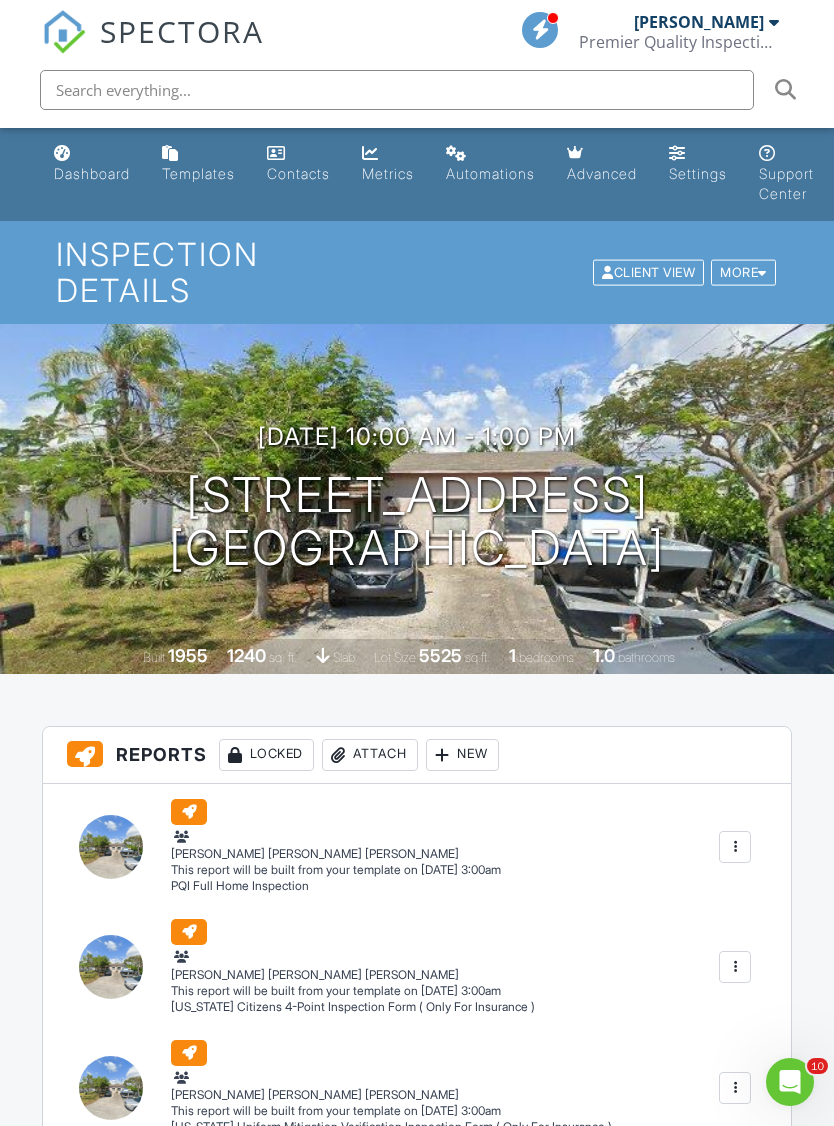 click on "07/12/2025 10:00 am
- 1:00 pm
2633 NE 13th Ave
Pompano Beach, FL 33064" at bounding box center [417, 498] 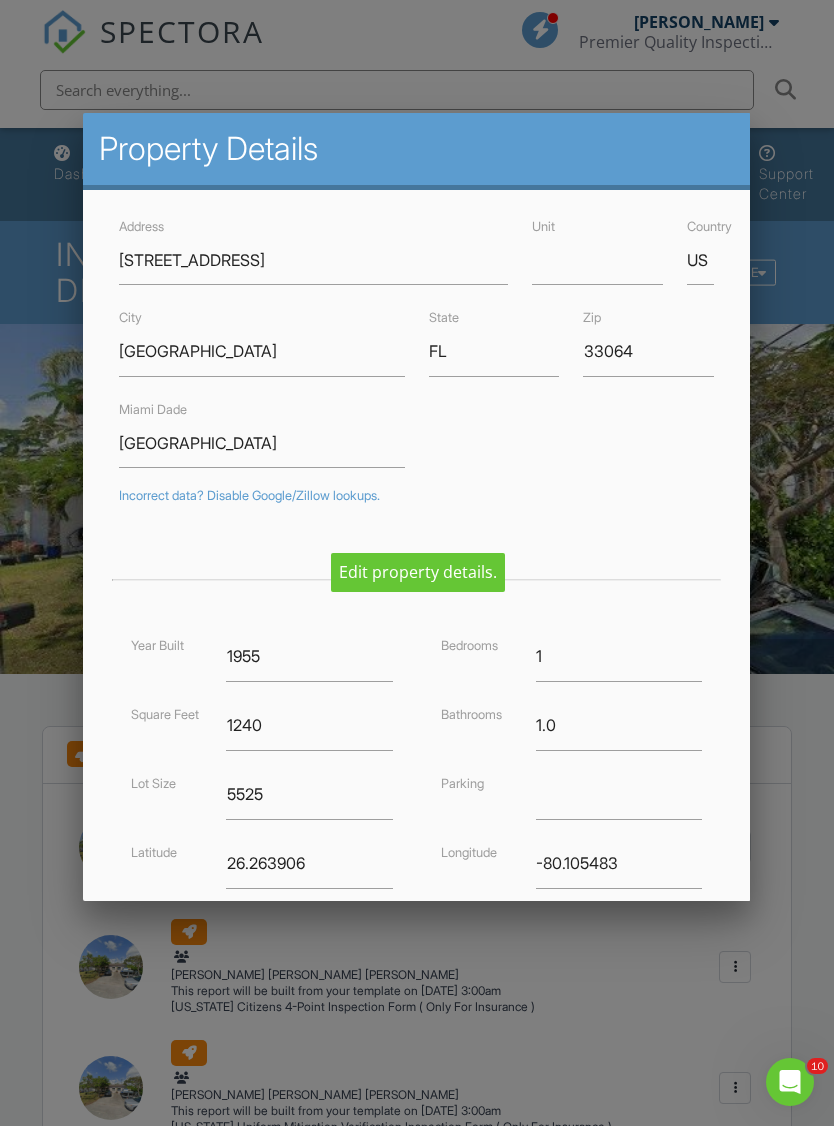 click at bounding box center [417, 604] 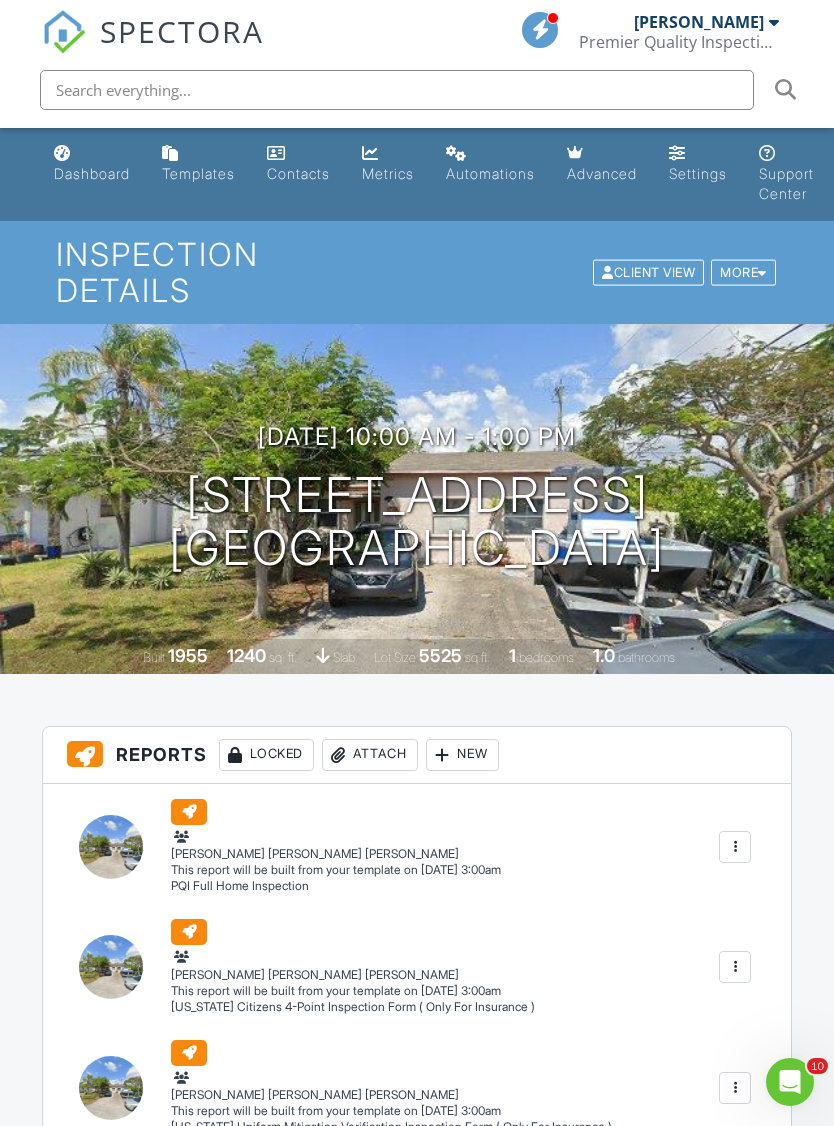click at bounding box center (0, 0) 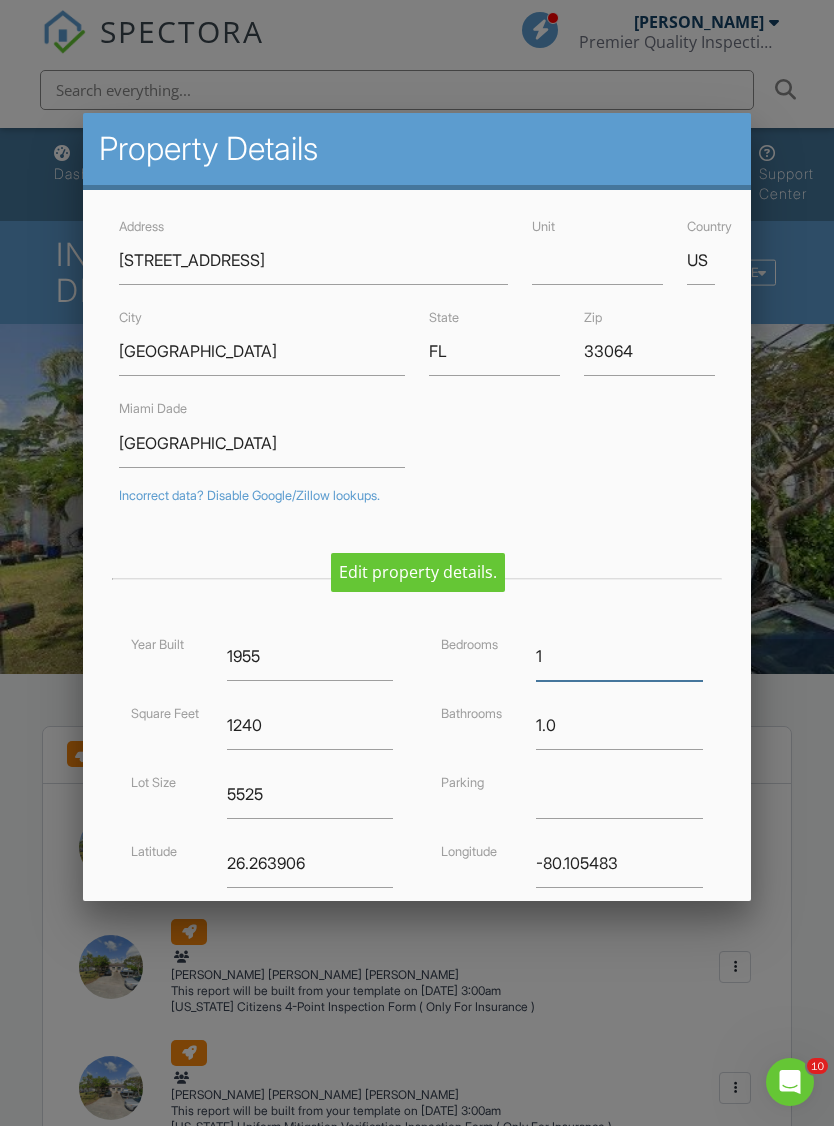 click on "1" at bounding box center [619, 656] 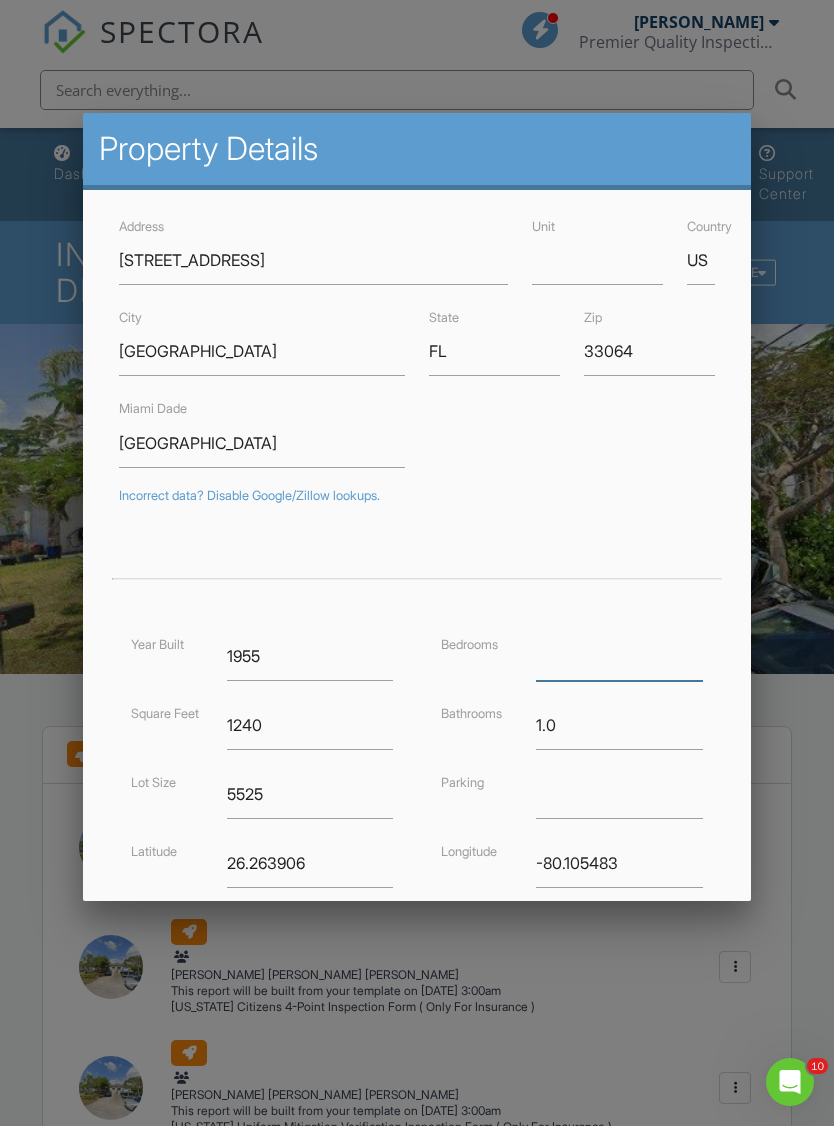 type on "2" 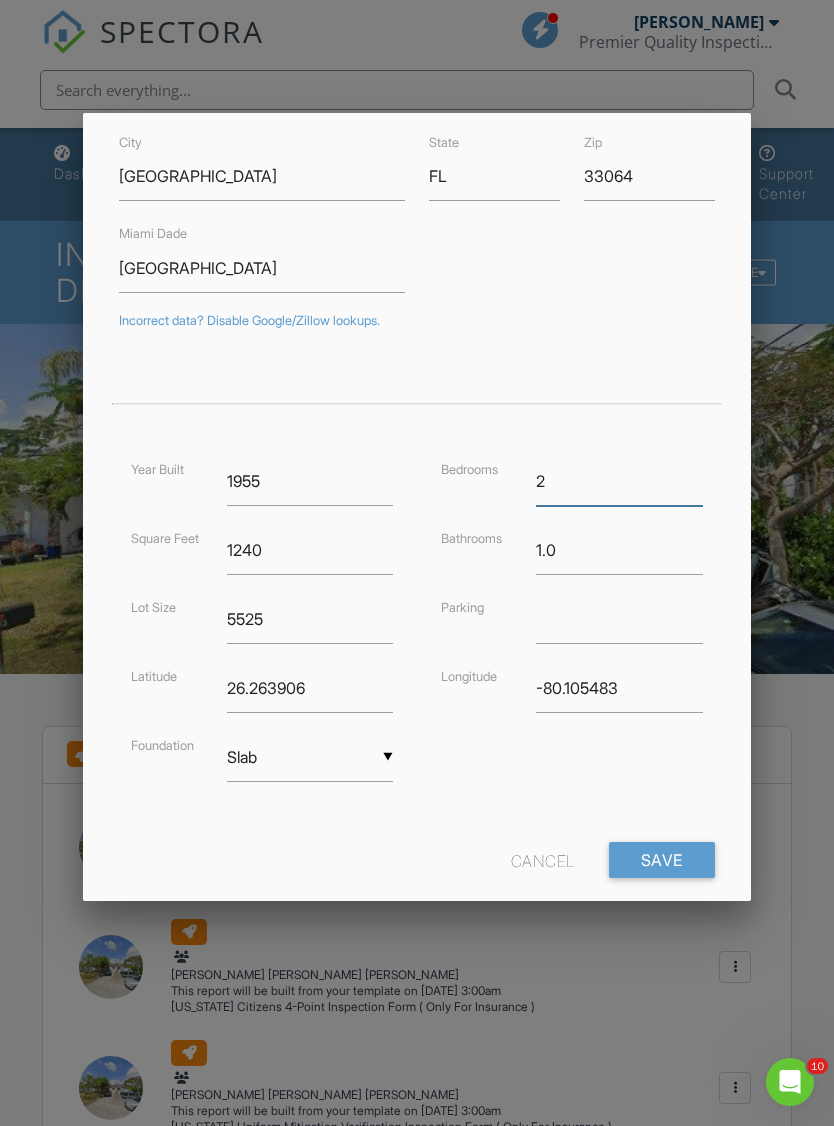 scroll, scrollTop: 182, scrollLeft: 0, axis: vertical 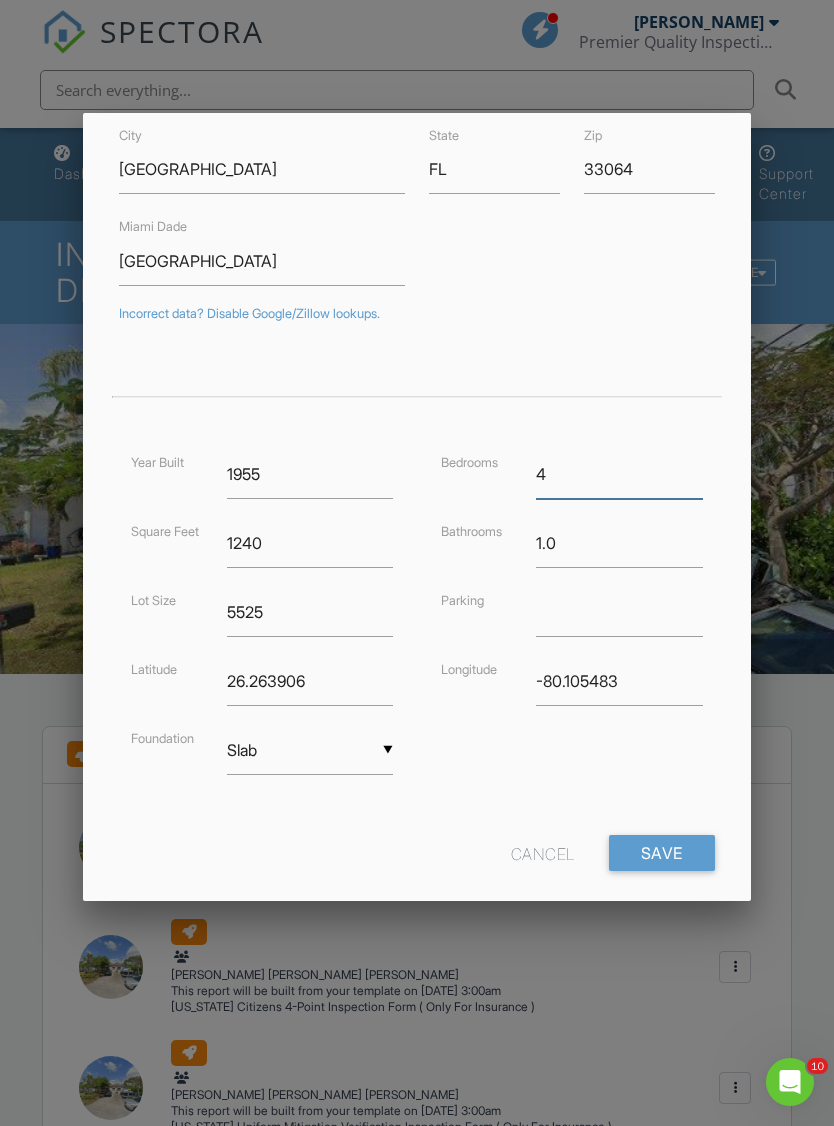 type on "4" 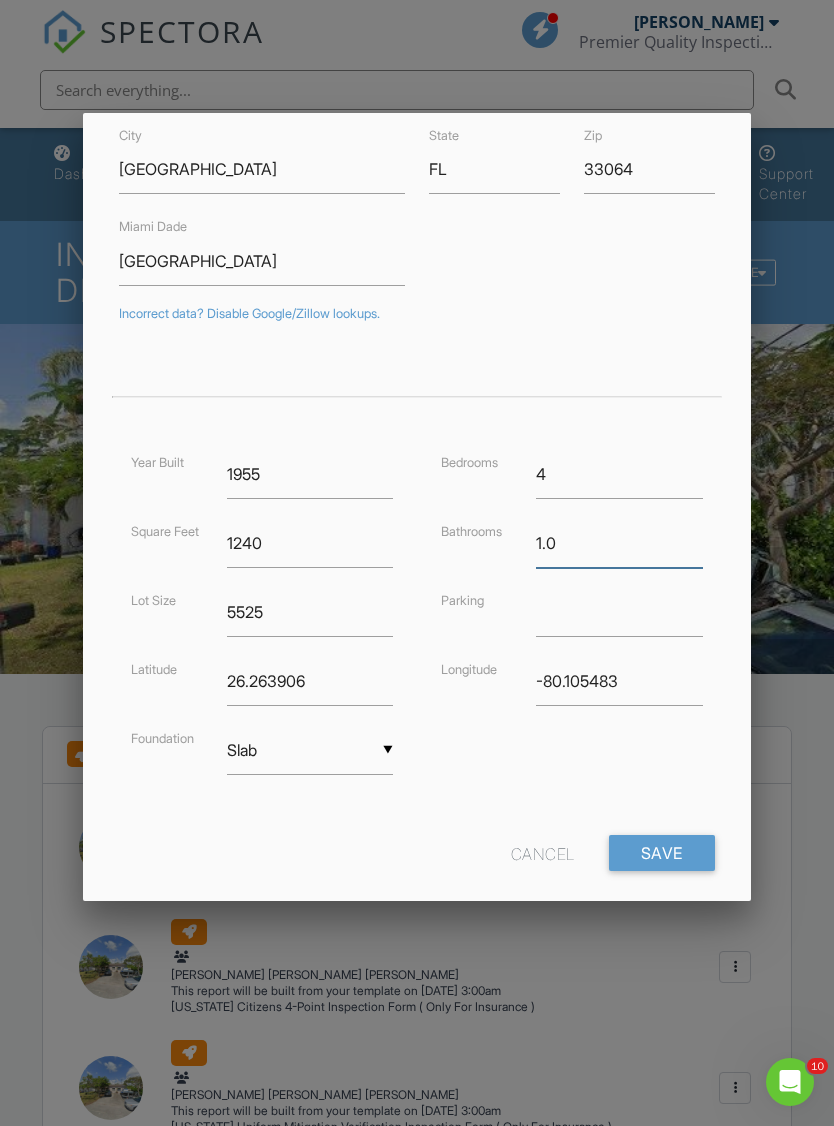 click on "1.0" at bounding box center [619, 543] 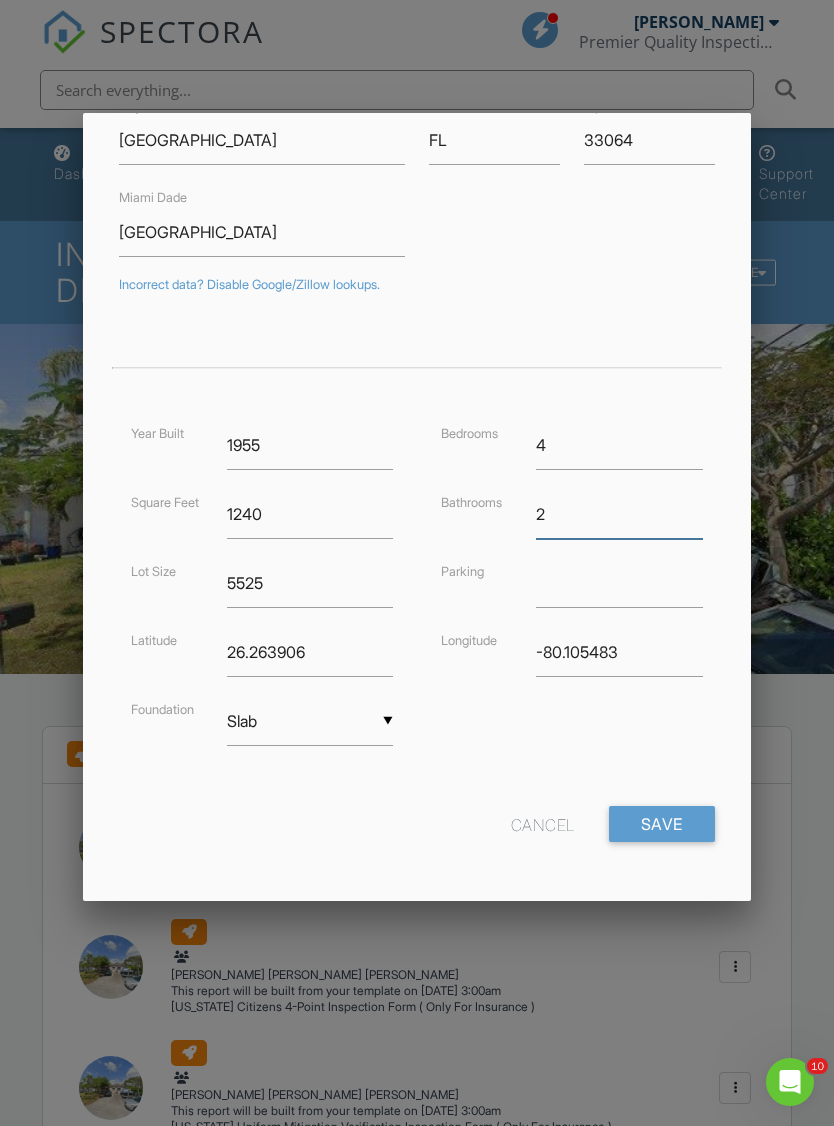 scroll, scrollTop: 210, scrollLeft: 0, axis: vertical 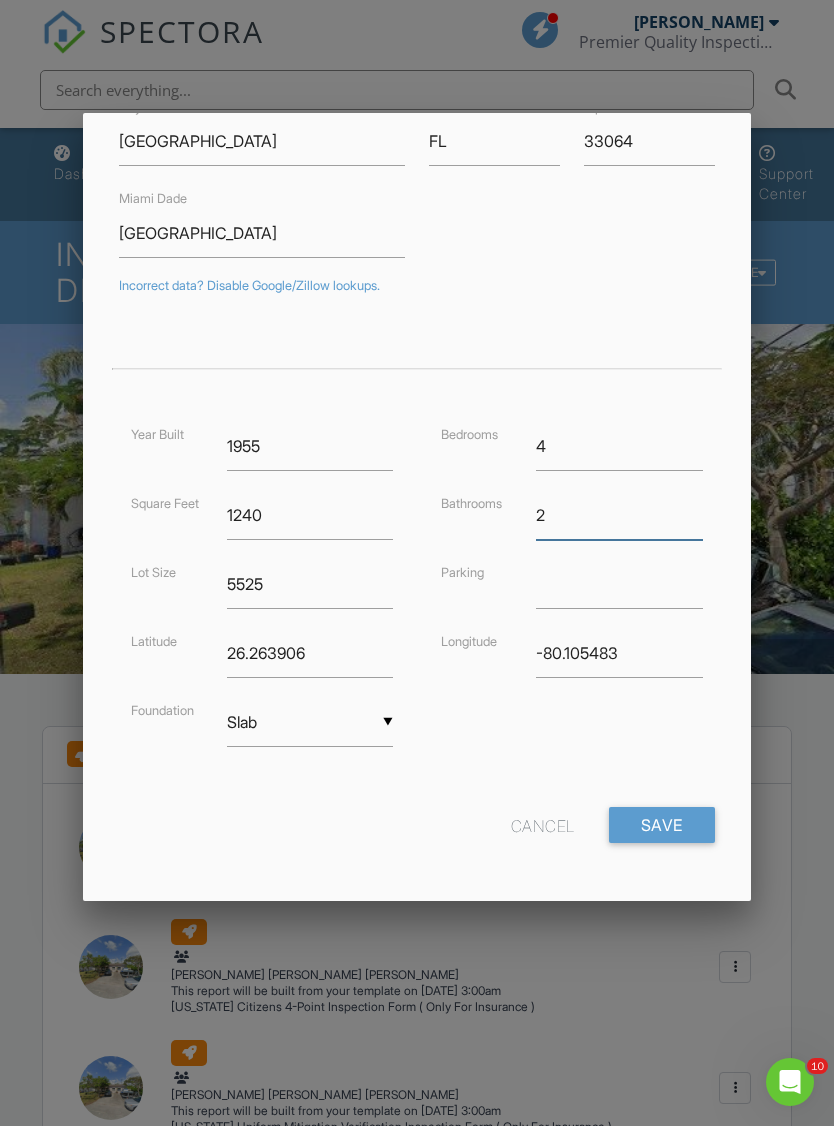 type on "2" 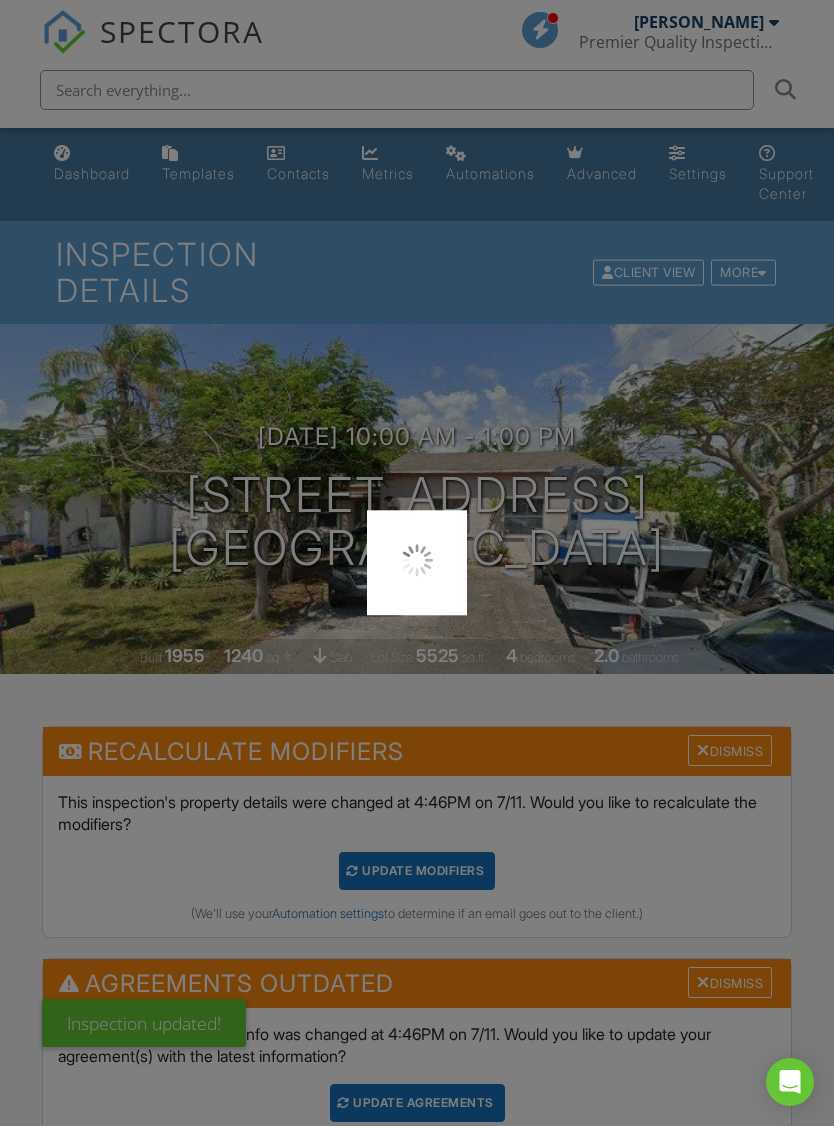 click at bounding box center [417, 563] 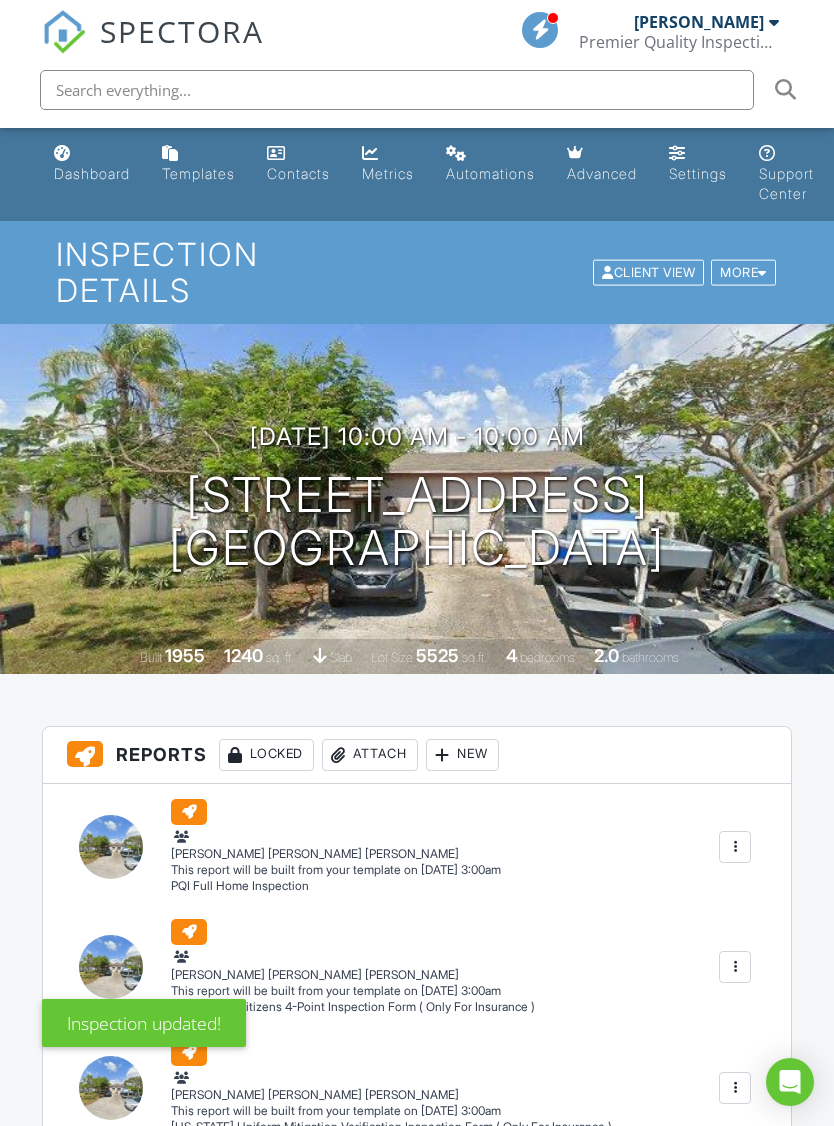scroll, scrollTop: 0, scrollLeft: 0, axis: both 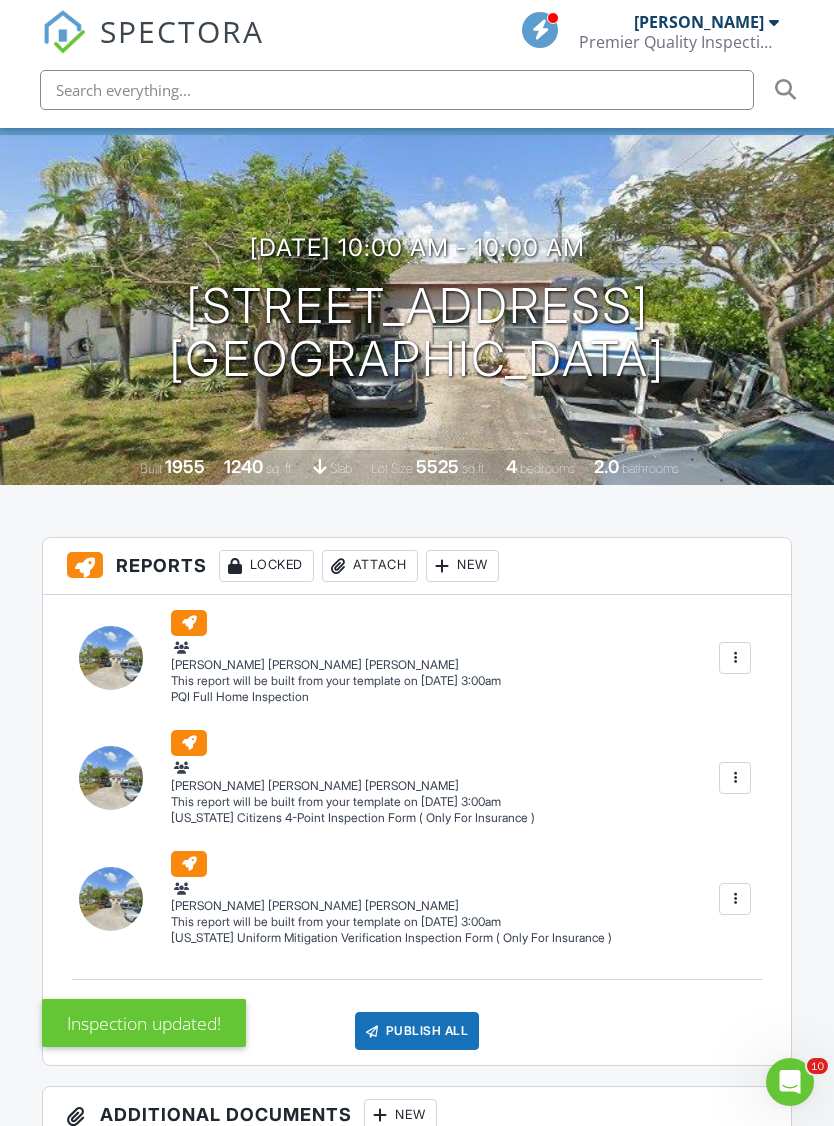 click on "07/12/2025 10:00 am
- 10:00 am
2633 NE 13th Ave
Pompano Beach, FL 33064" at bounding box center [417, 309] 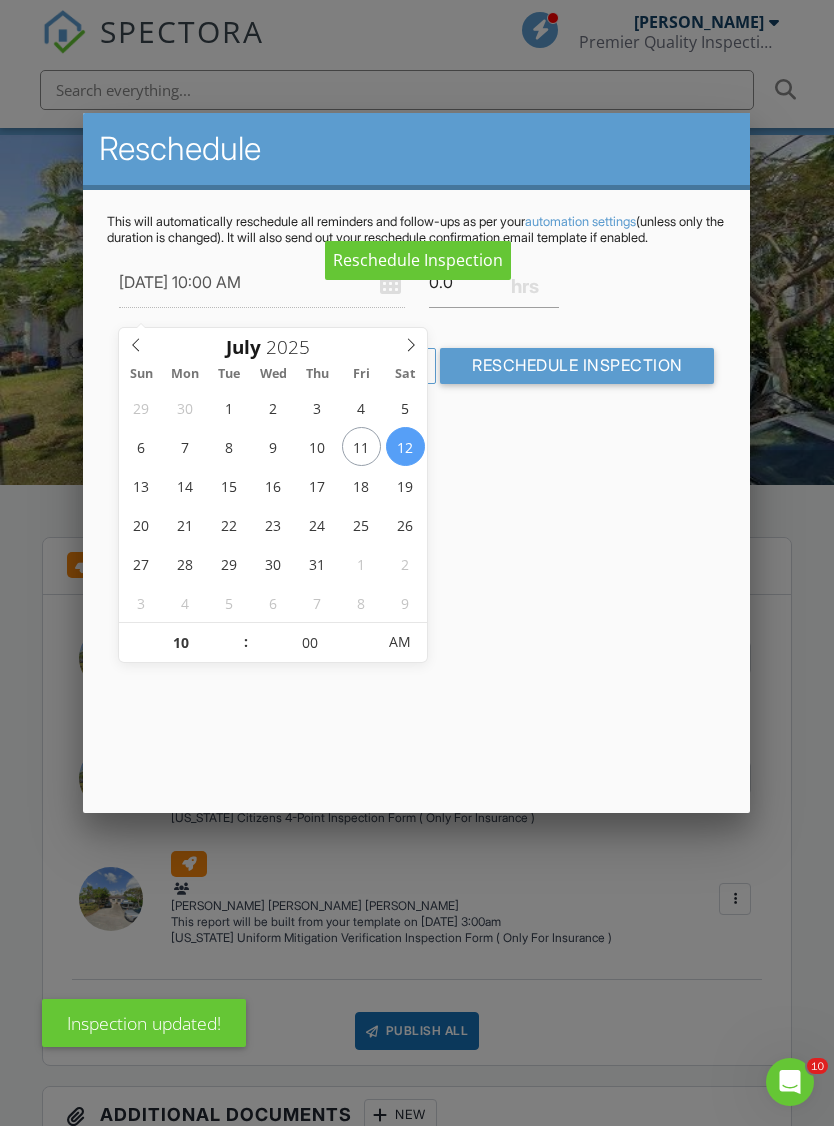 click on "automation settings" at bounding box center [580, 221] 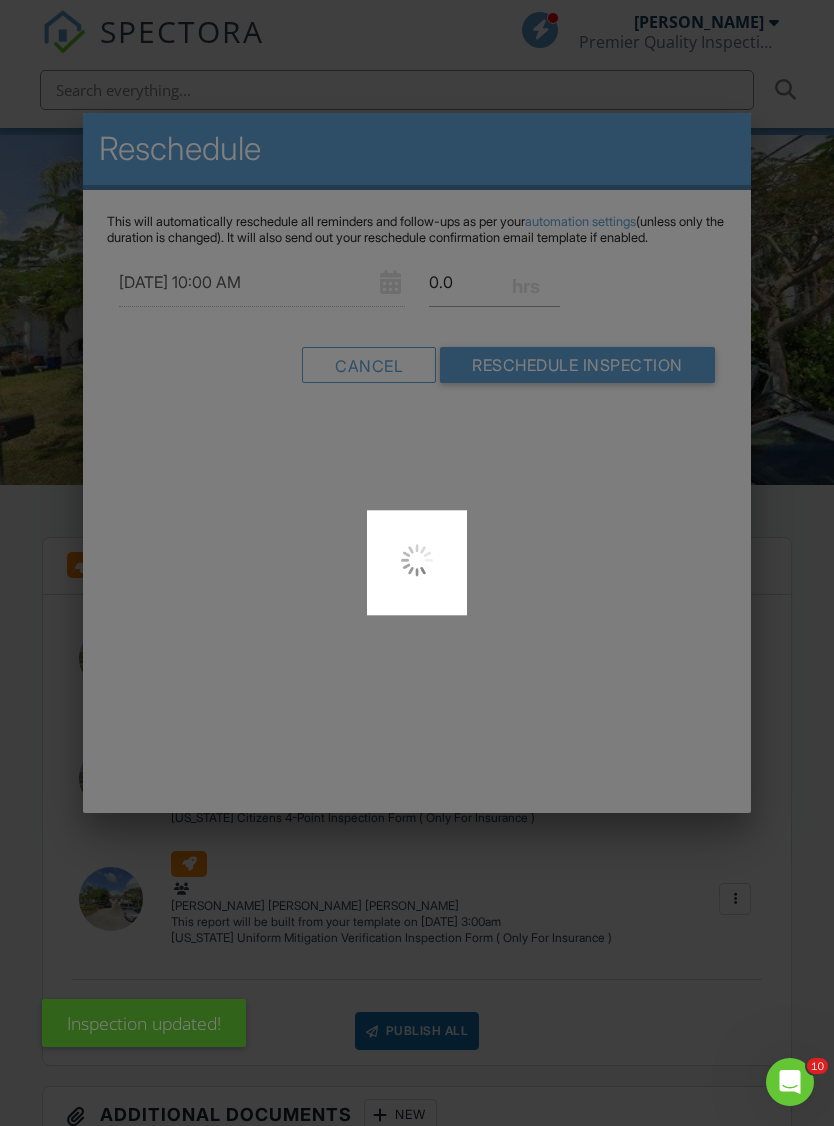 scroll, scrollTop: 214, scrollLeft: 0, axis: vertical 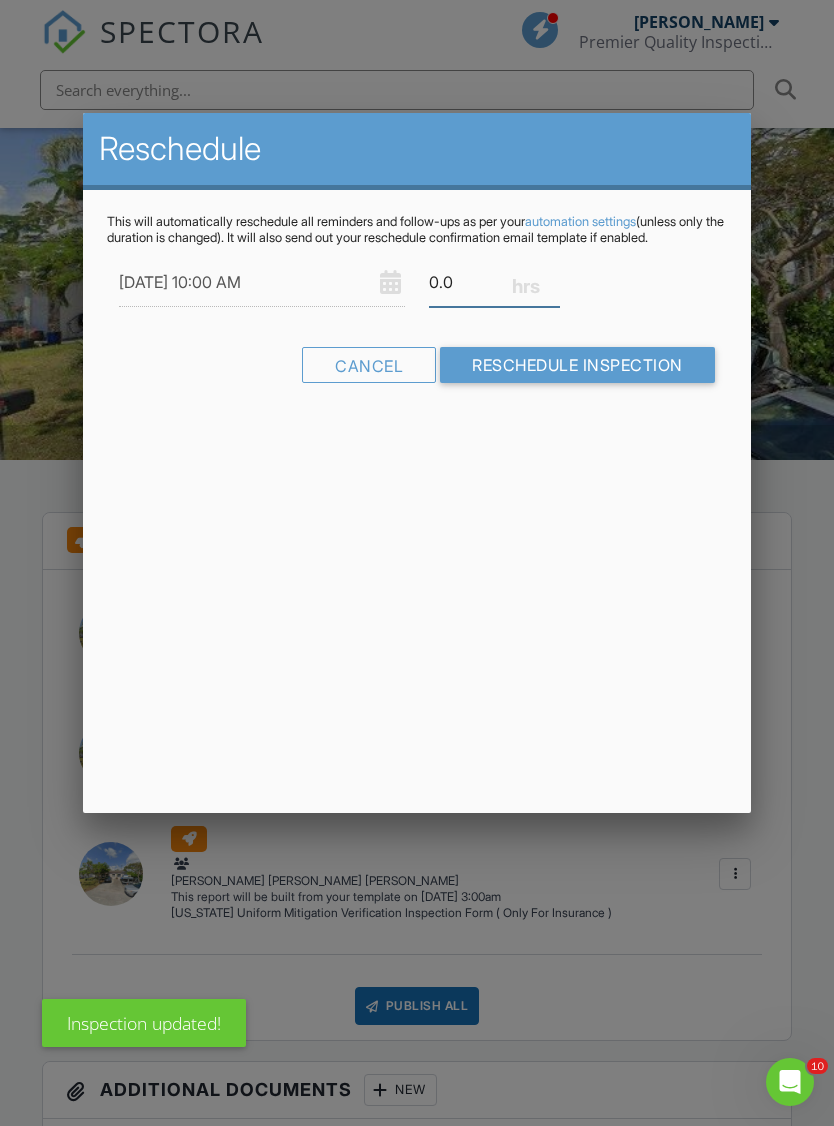 click on "0.0" at bounding box center [494, 282] 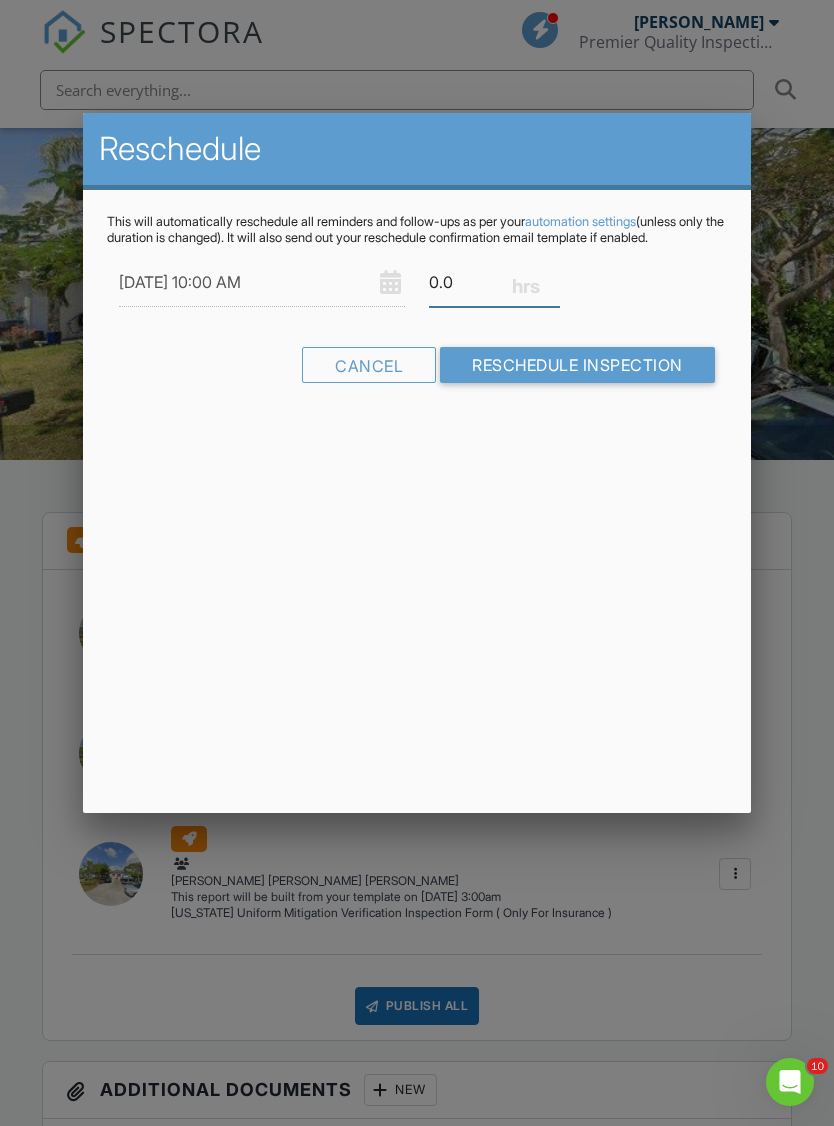 type on "0" 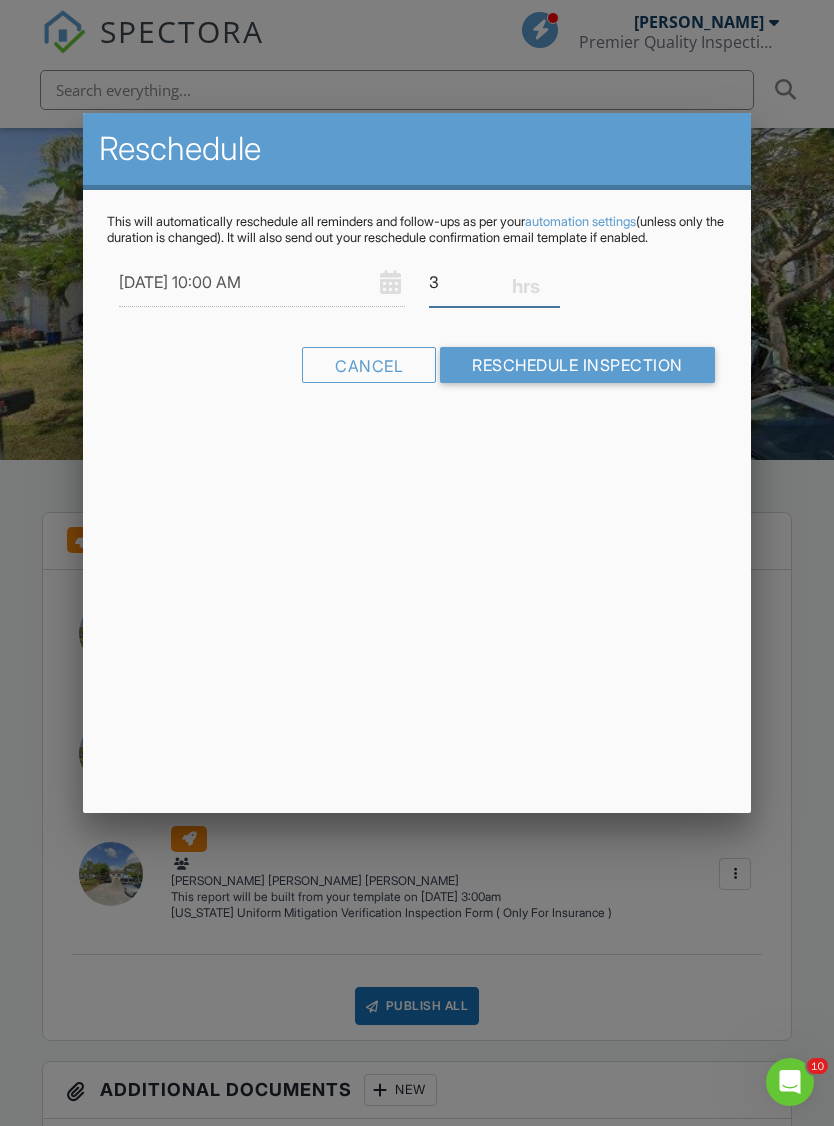 type on "3" 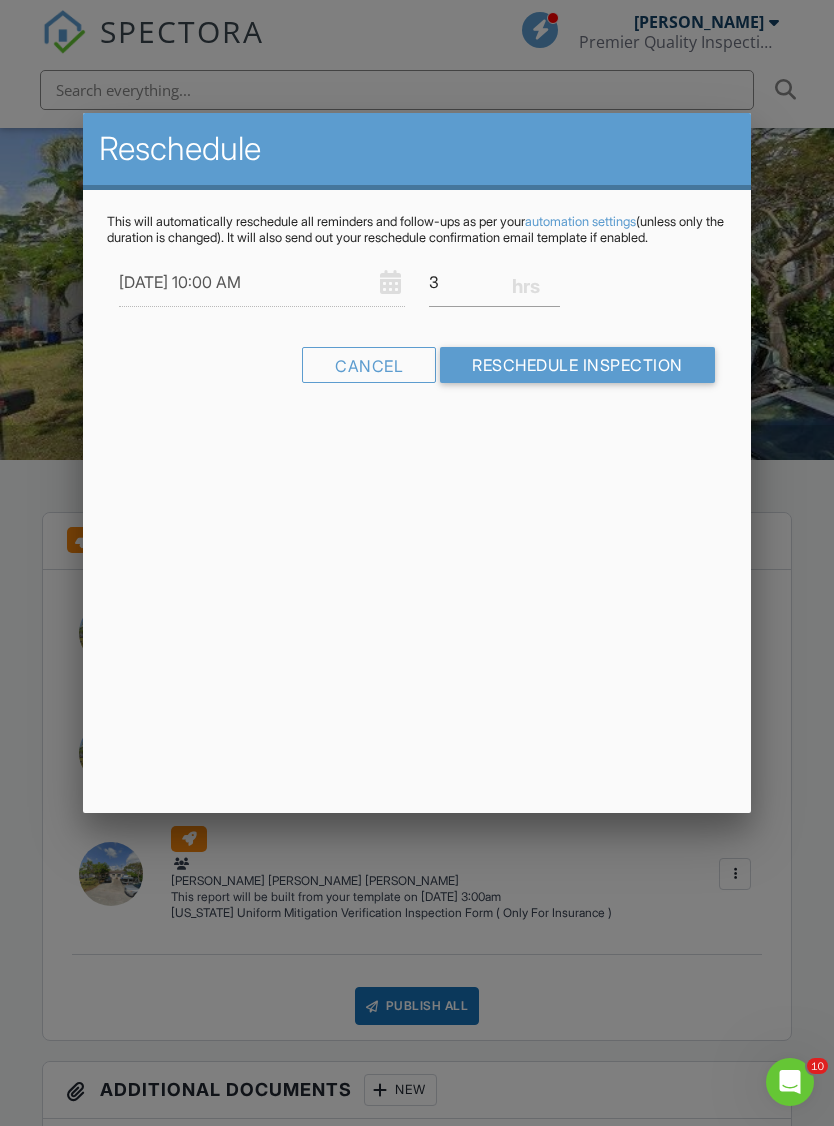click on "Reschedule Inspection" at bounding box center (577, 365) 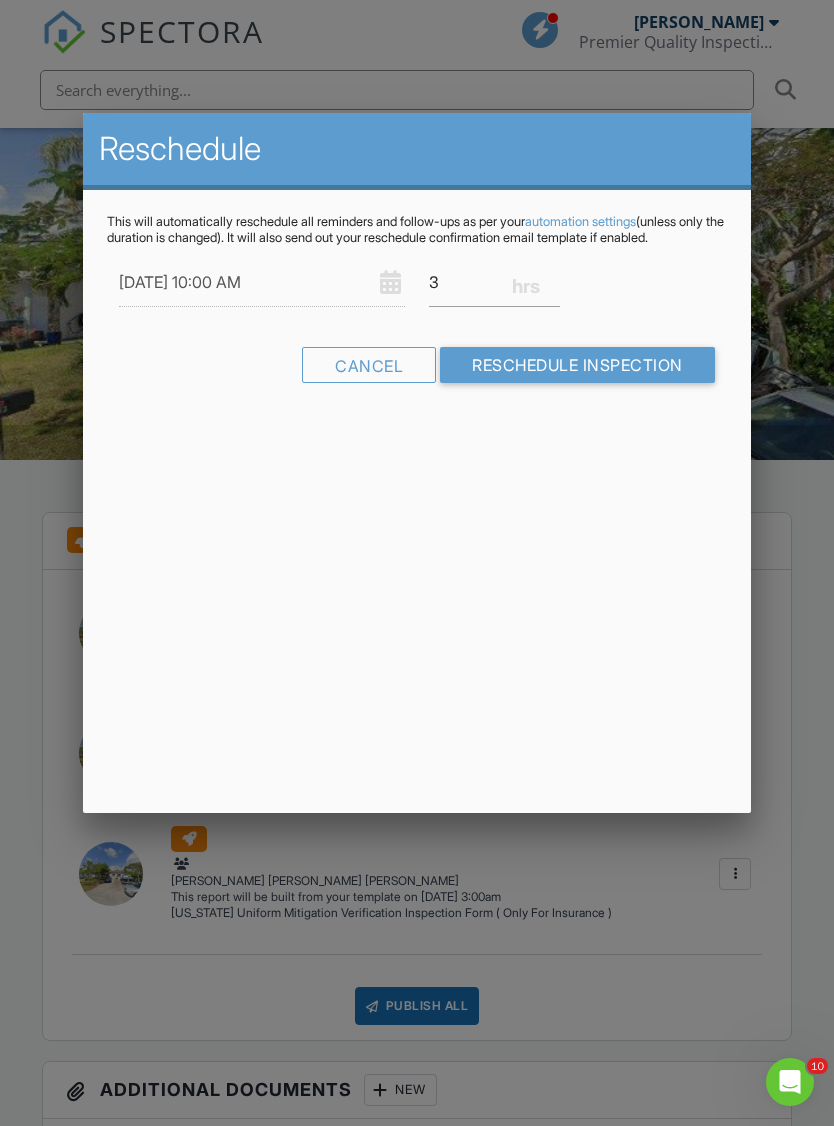 click at bounding box center (417, 604) 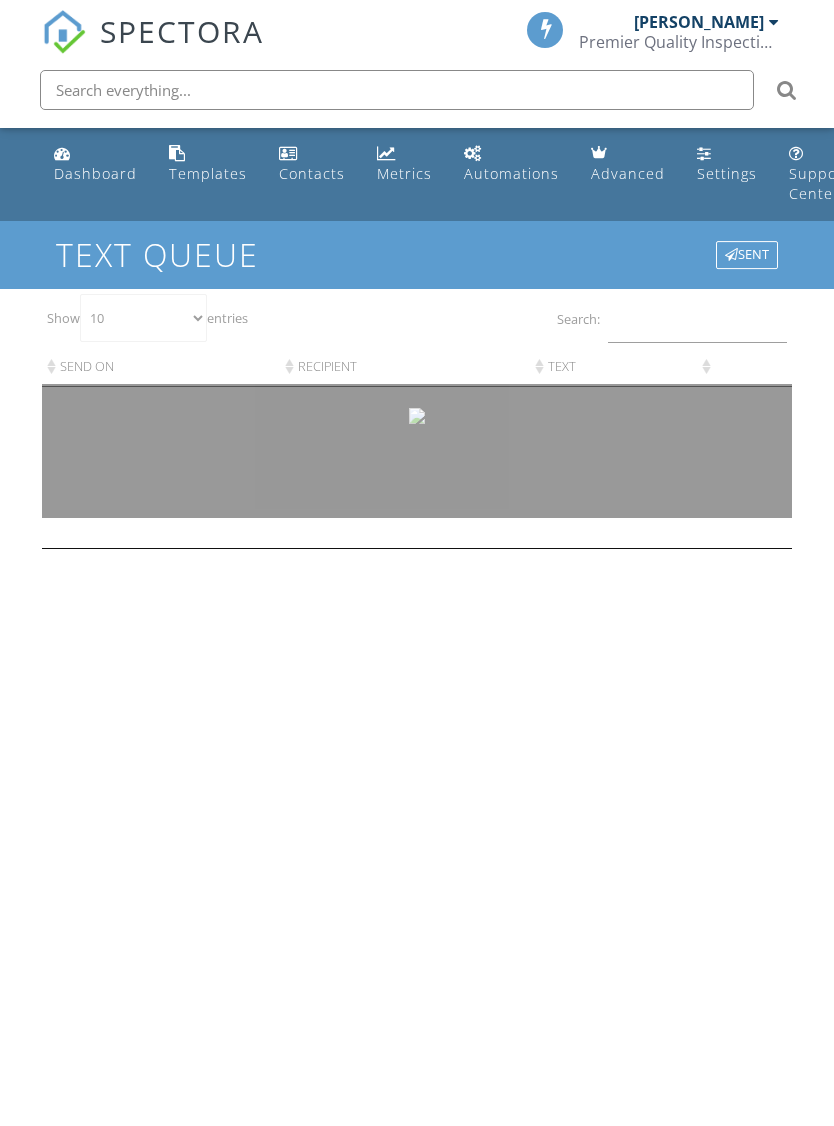 scroll, scrollTop: 0, scrollLeft: 0, axis: both 